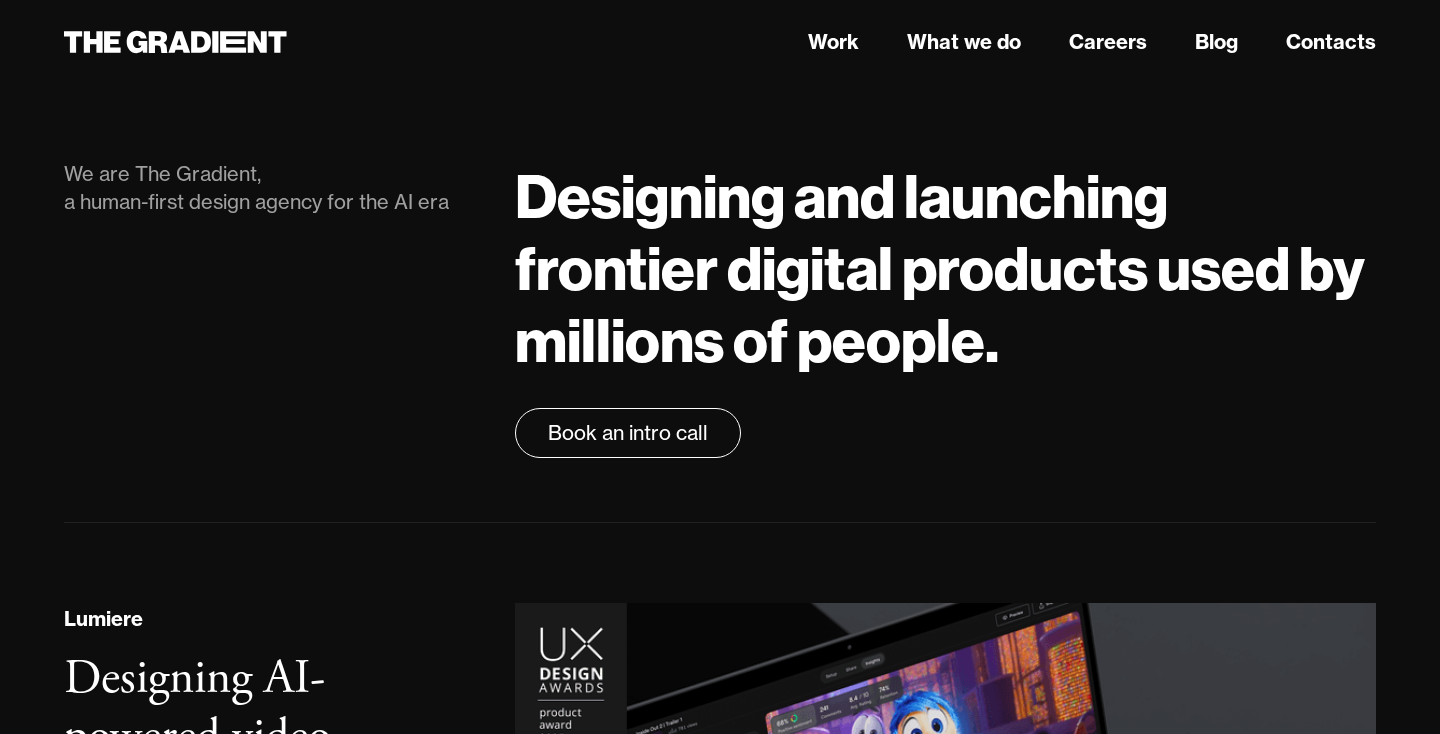 scroll, scrollTop: 0, scrollLeft: 0, axis: both 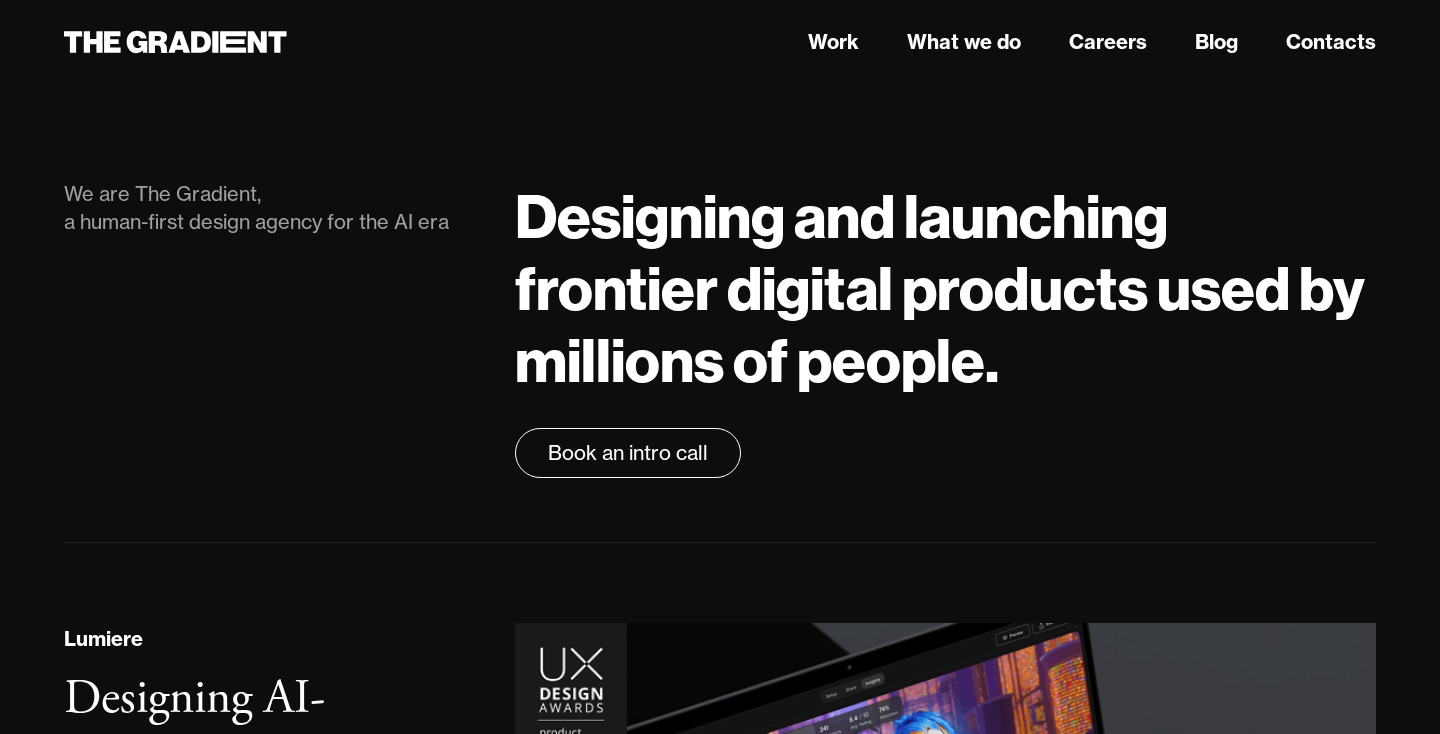 click on "Designing and launching frontier digital products used by millions of people." at bounding box center [945, 288] 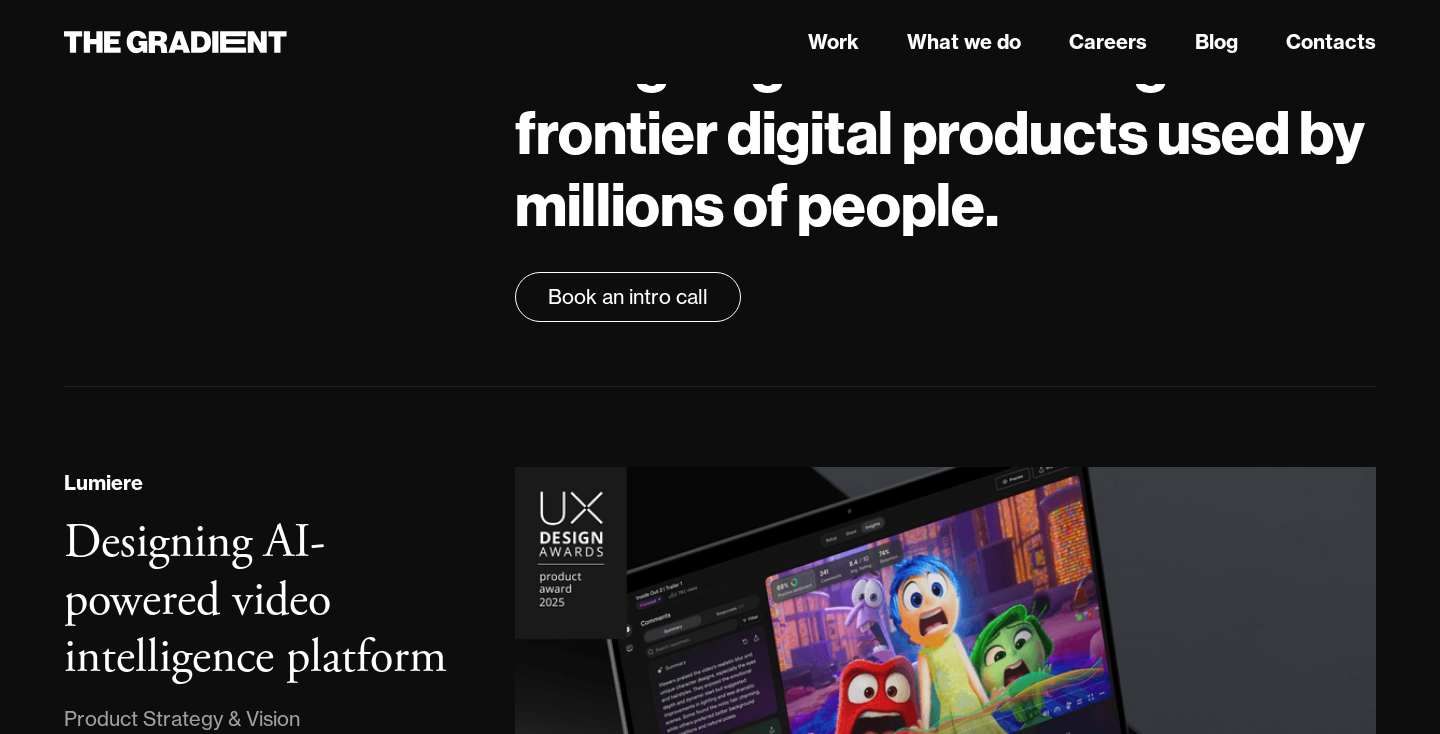 scroll, scrollTop: 0, scrollLeft: 0, axis: both 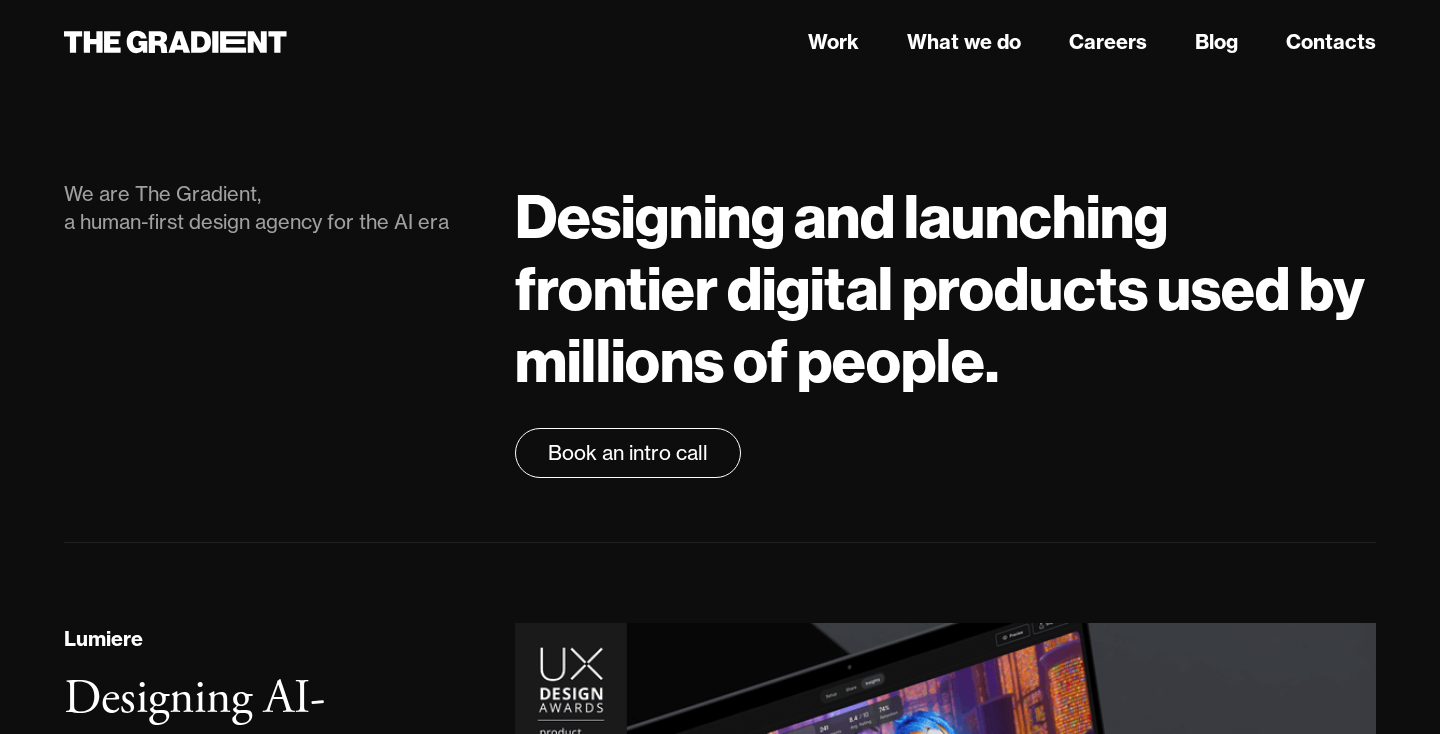 click on "Designing and launching frontier digital products used by millions of people." at bounding box center [945, 288] 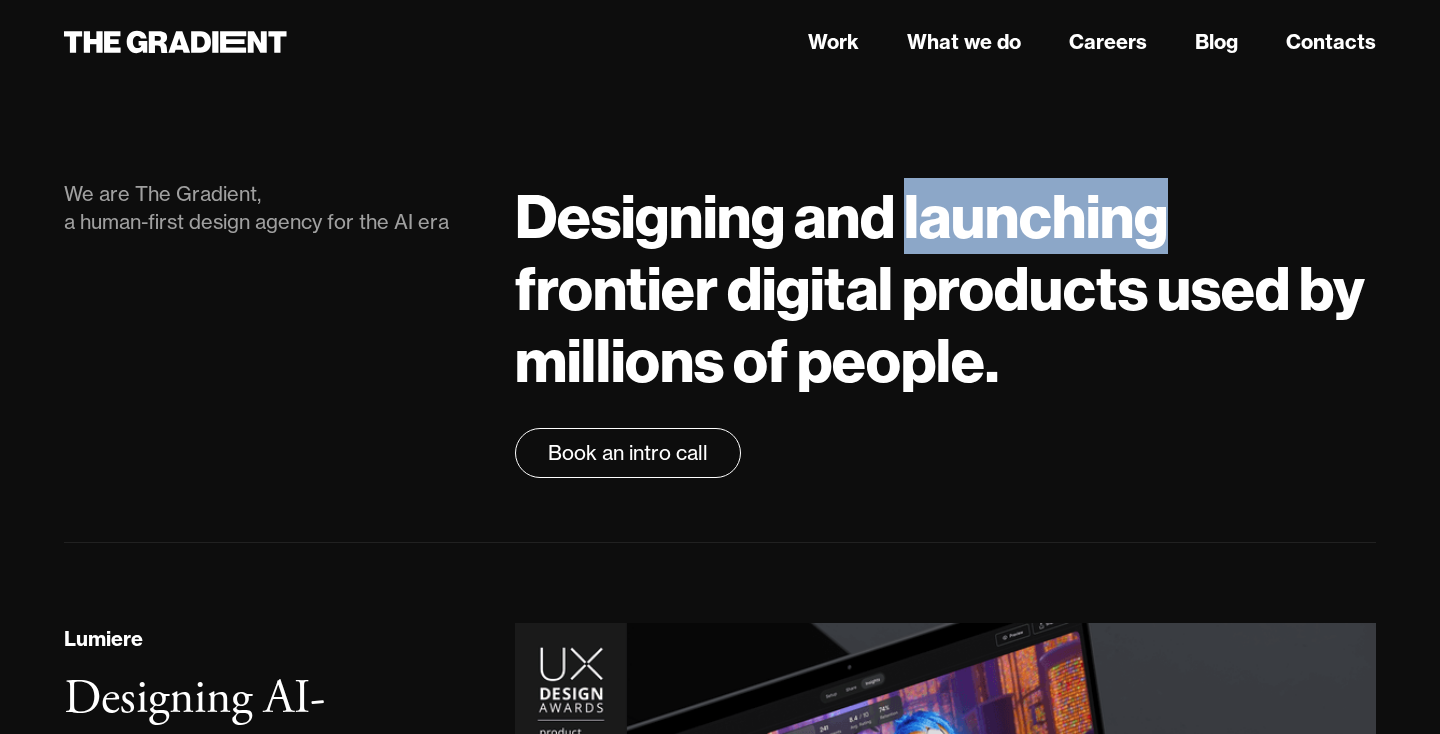 click on "Designing and launching frontier digital products used by millions of people." at bounding box center (945, 288) 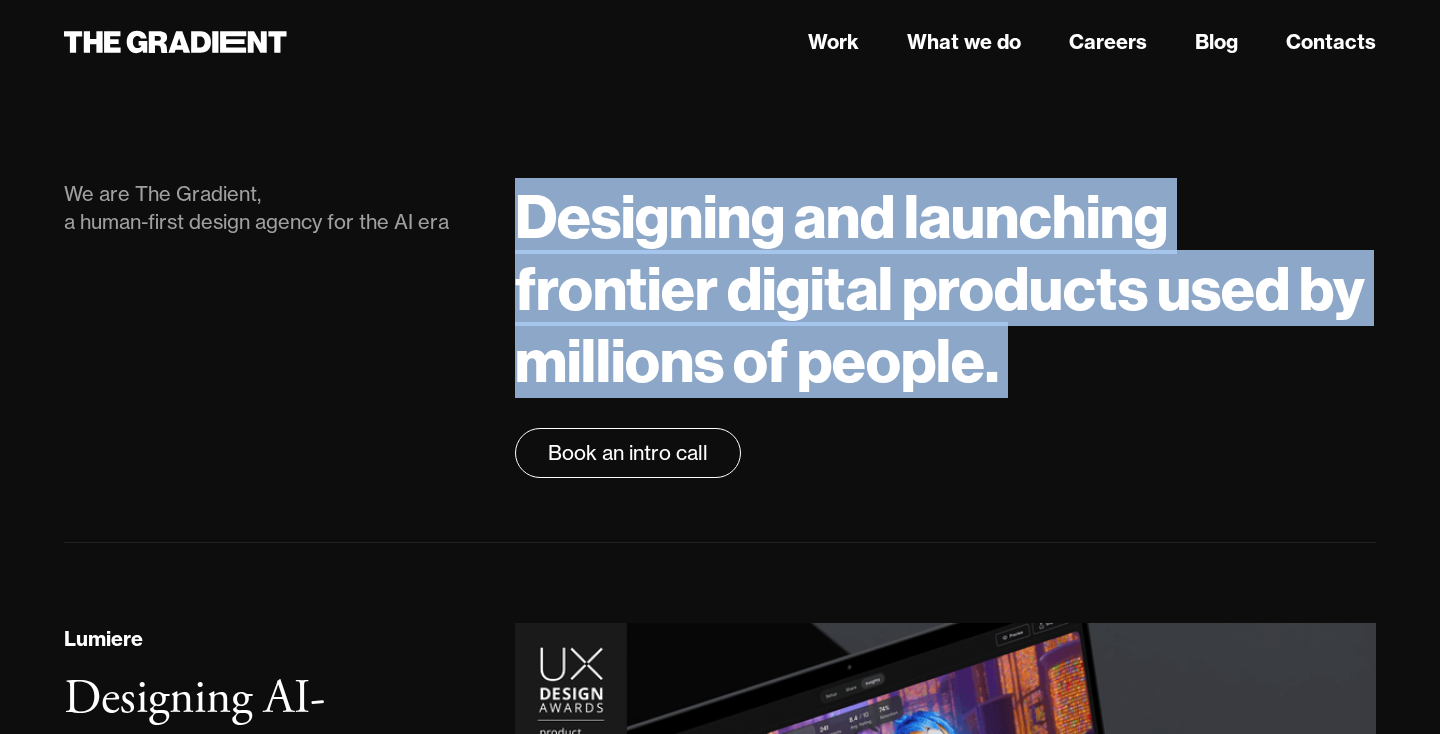 click on "Designing and launching frontier digital products used by millions of people." at bounding box center [945, 288] 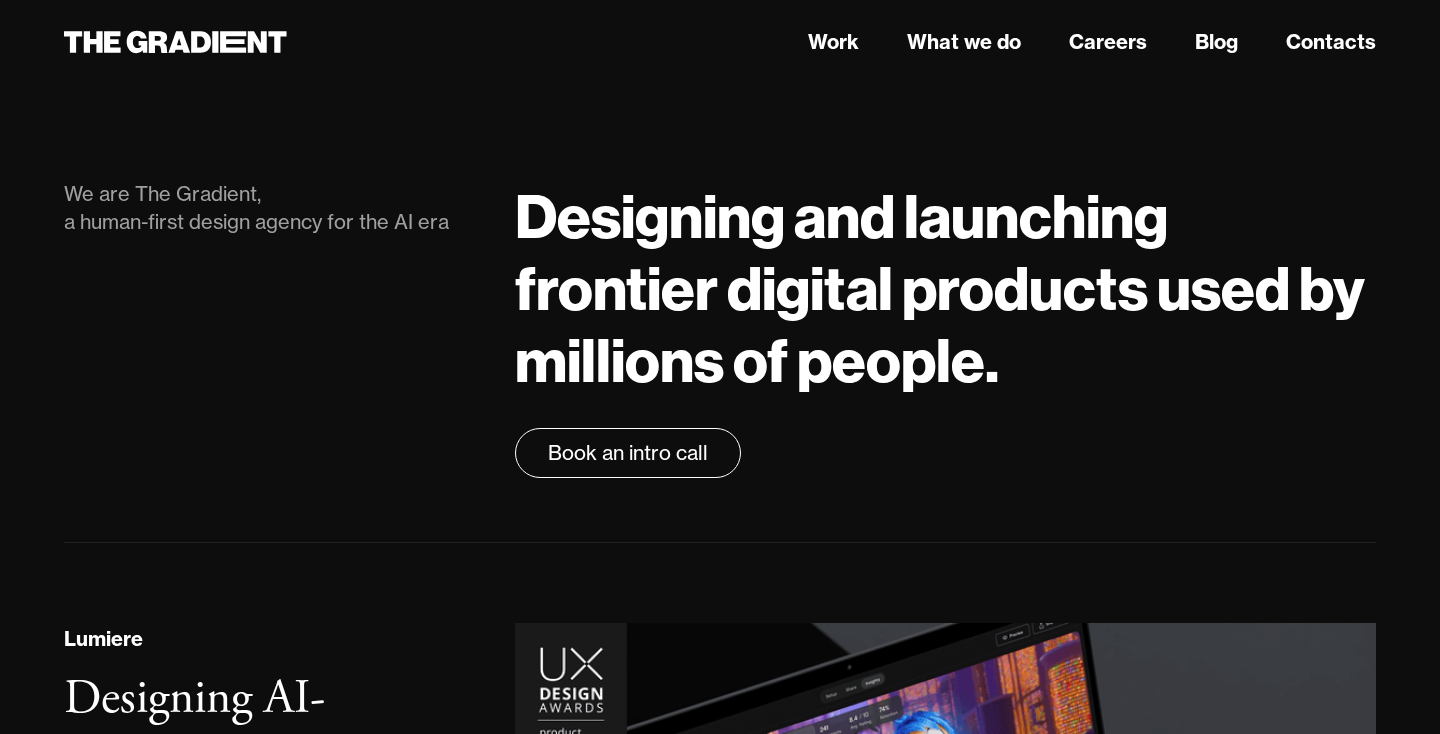 click on "Designing and launching frontier digital products used by millions of people." at bounding box center (945, 288) 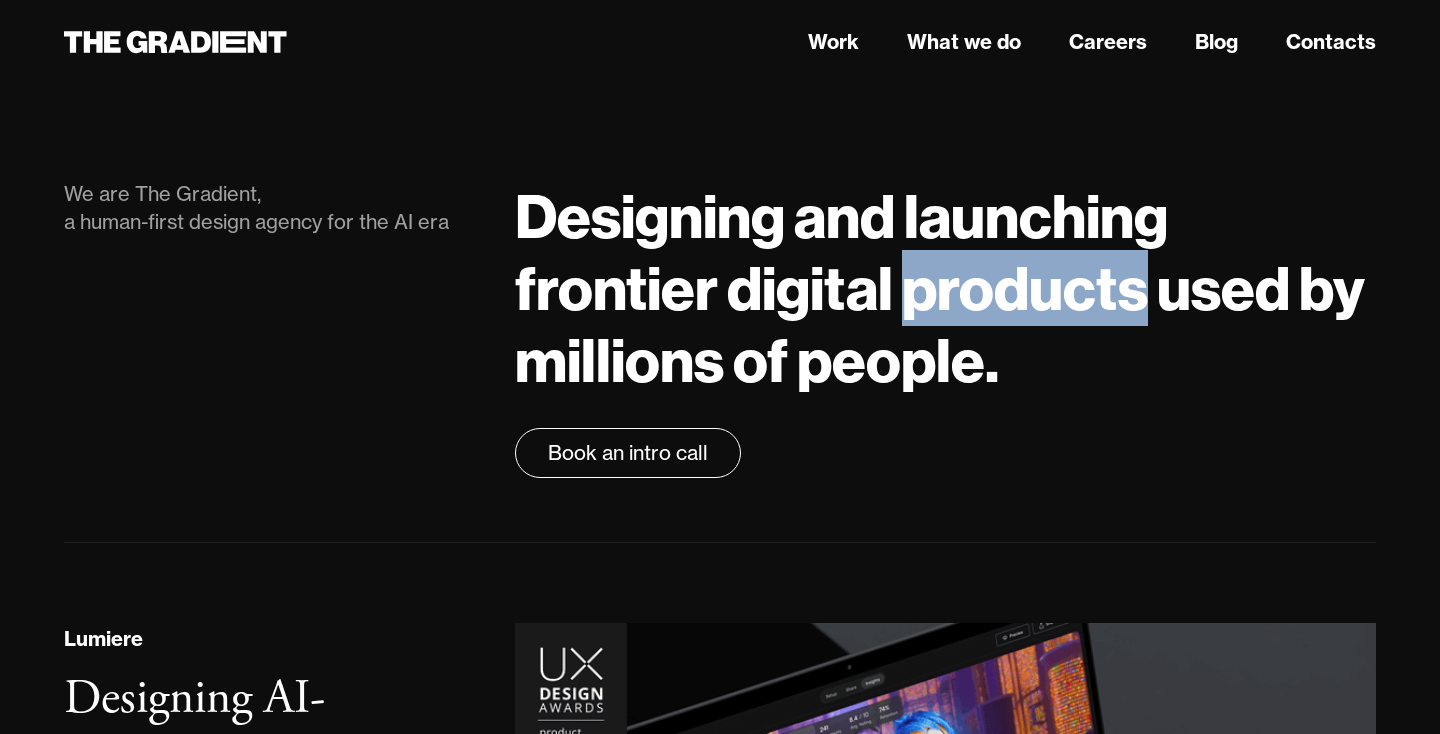 click on "Designing and launching frontier digital products used by millions of people." at bounding box center [945, 288] 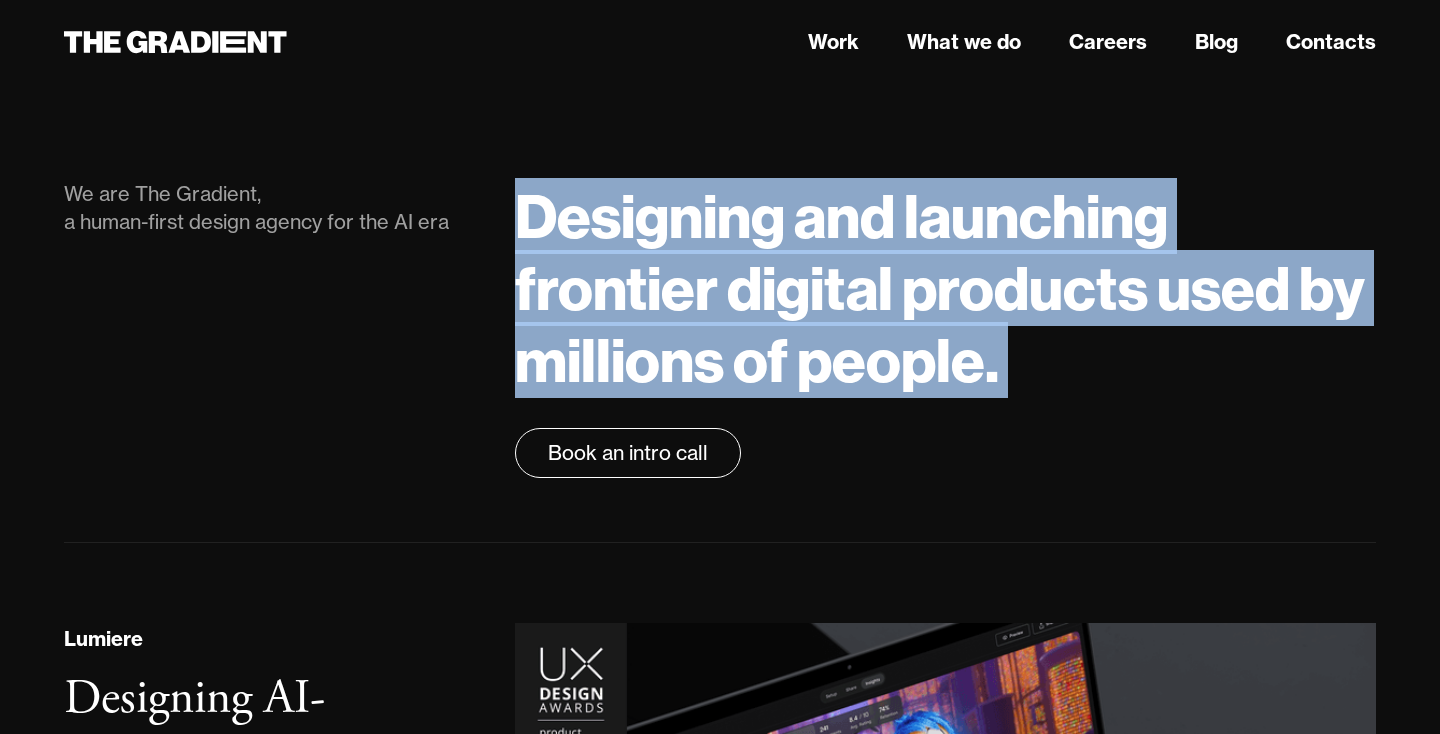click on "Designing and launching frontier digital products used by millions of people." at bounding box center [945, 288] 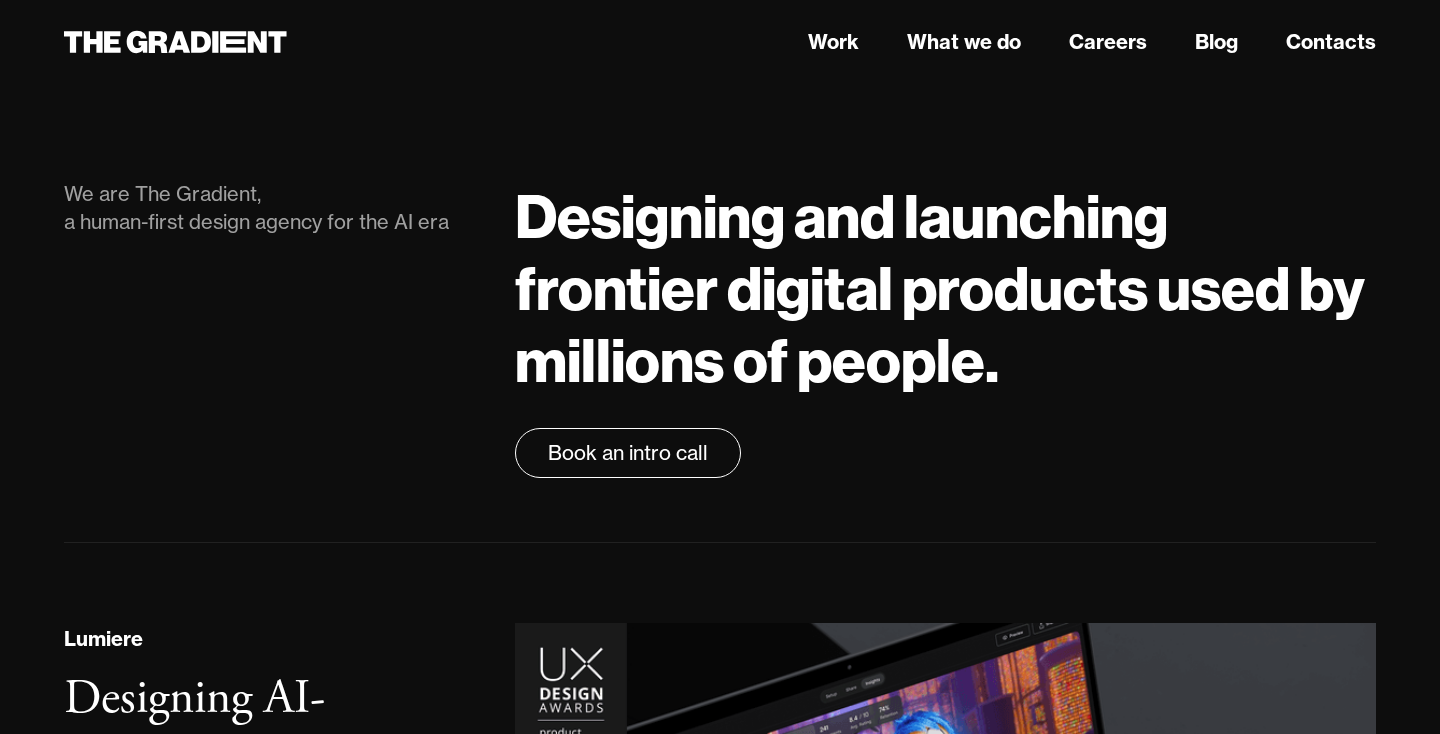 click on "Designing and launching frontier digital products used by millions of people. Book an intro call" at bounding box center (945, 329) 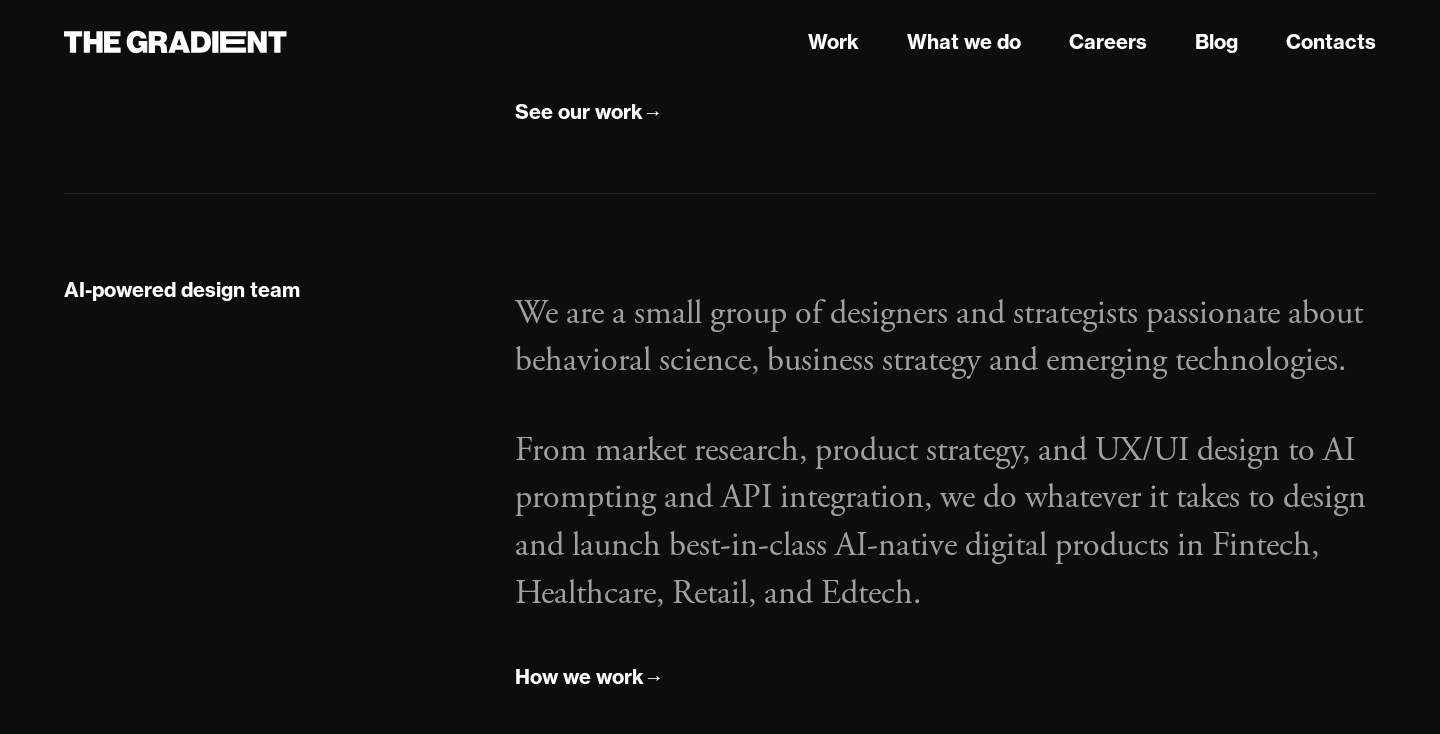 scroll, scrollTop: 2120, scrollLeft: 0, axis: vertical 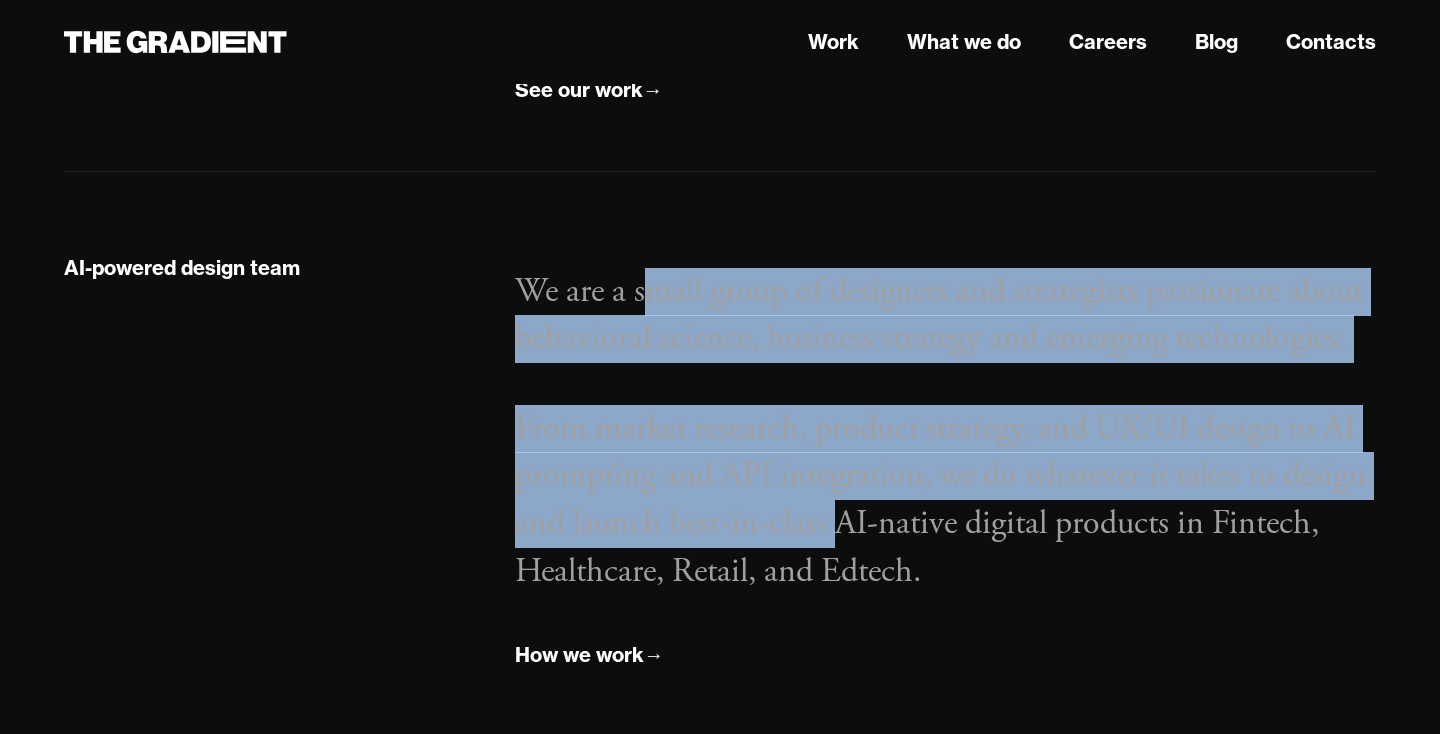 drag, startPoint x: 650, startPoint y: 301, endPoint x: 846, endPoint y: 518, distance: 292.41238 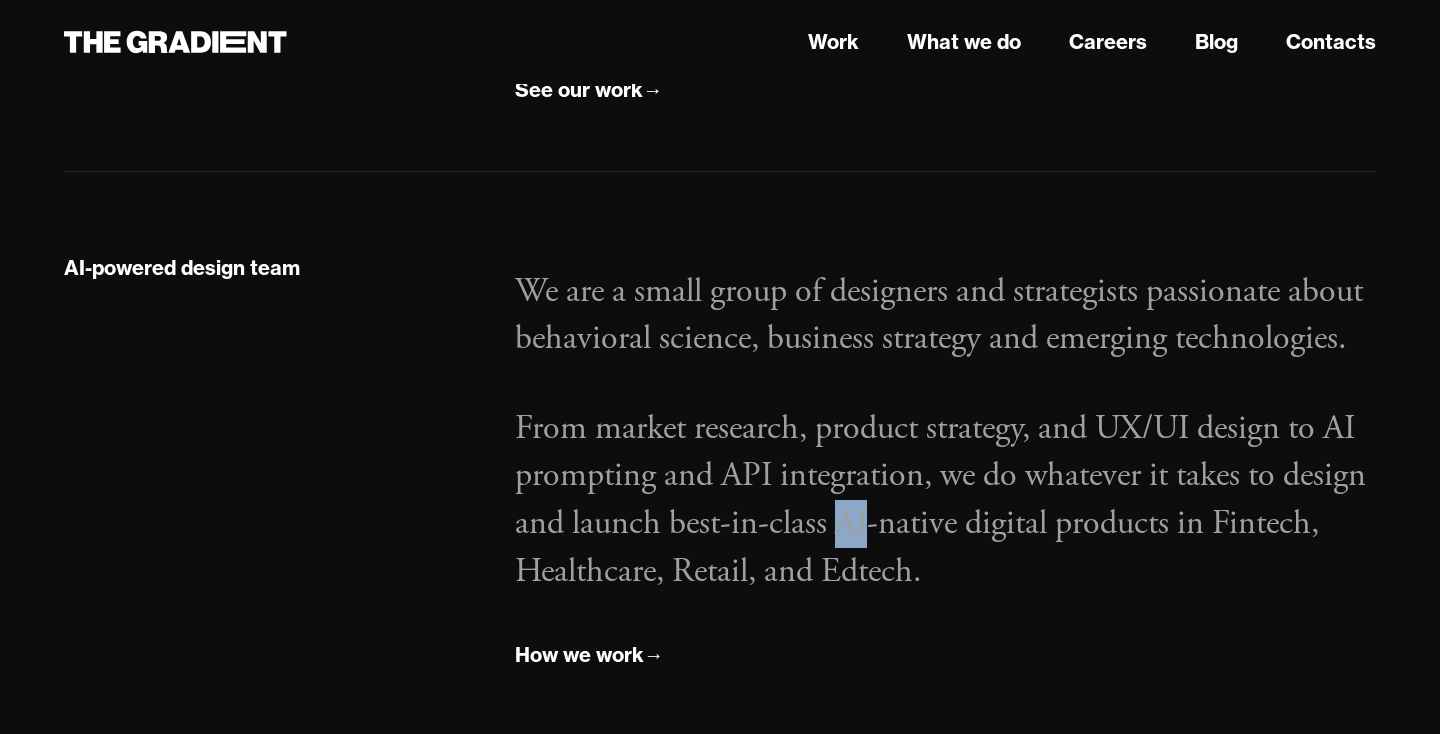 click on "From market research, product strategy, and UX/UI design to AI prompting and API integration, we do whatever it takes to design and launch best-in-class AI-native digital products in Fintech, Healthcare, Retail, and Edtech." at bounding box center (945, 500) 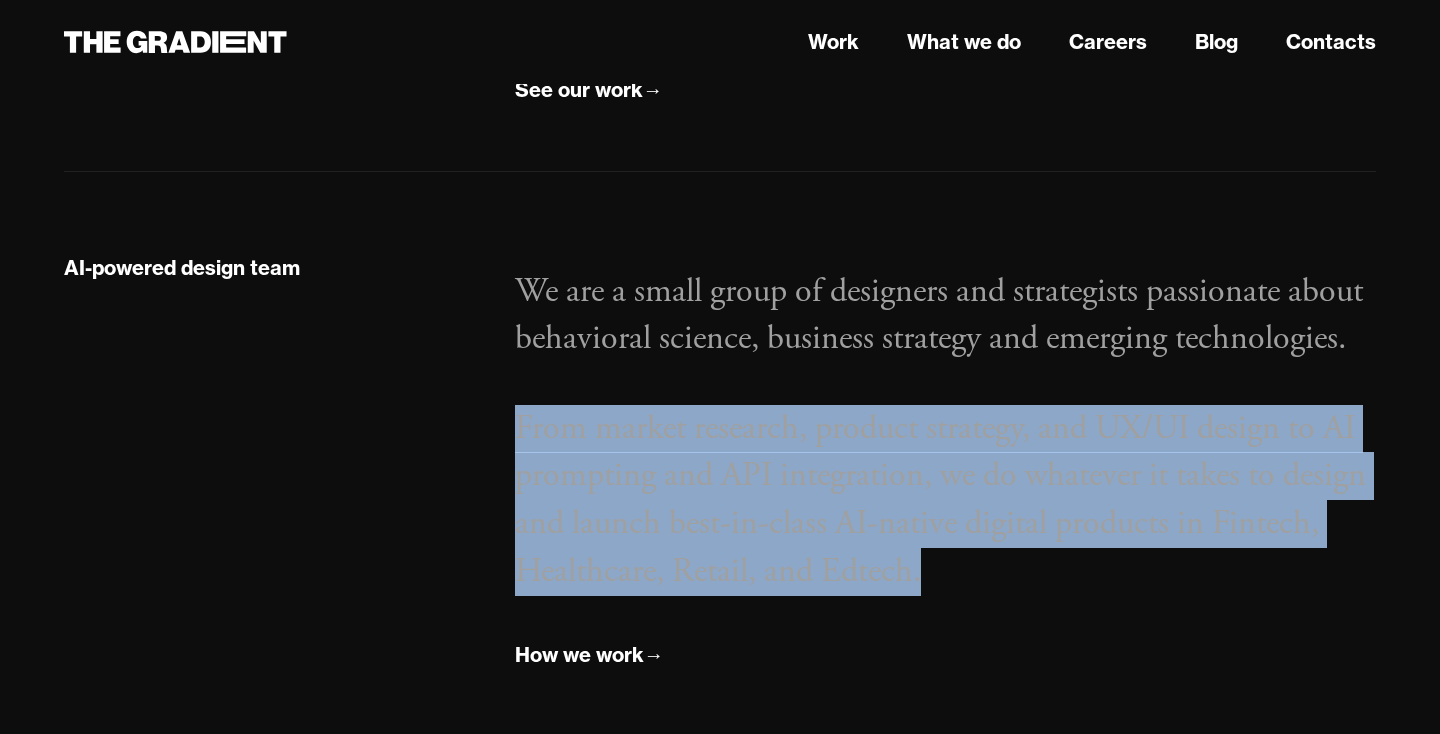 click on "From market research, product strategy, and UX/UI design to AI prompting and API integration, we do whatever it takes to design and launch best-in-class AI-native digital products in Fintech, Healthcare, Retail, and Edtech." at bounding box center [945, 500] 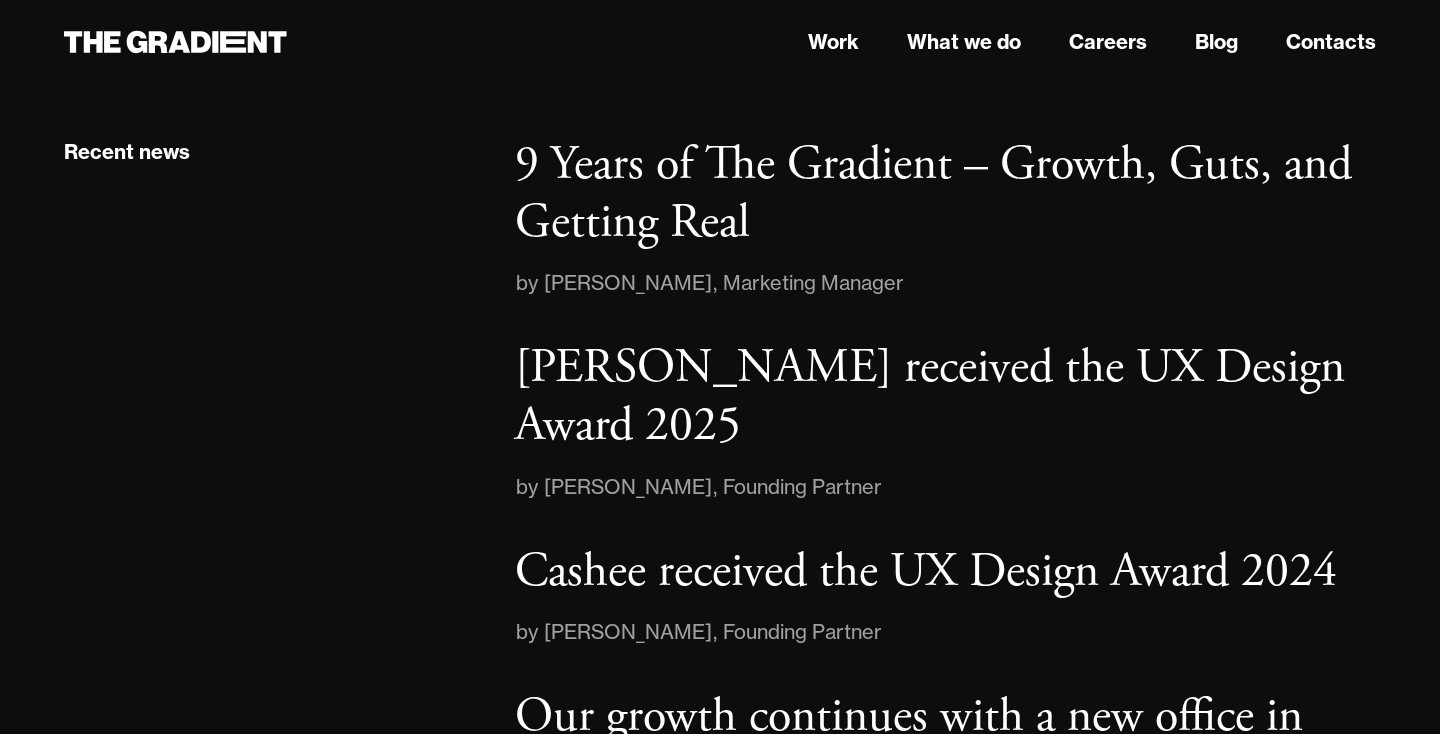 scroll, scrollTop: 2806, scrollLeft: 0, axis: vertical 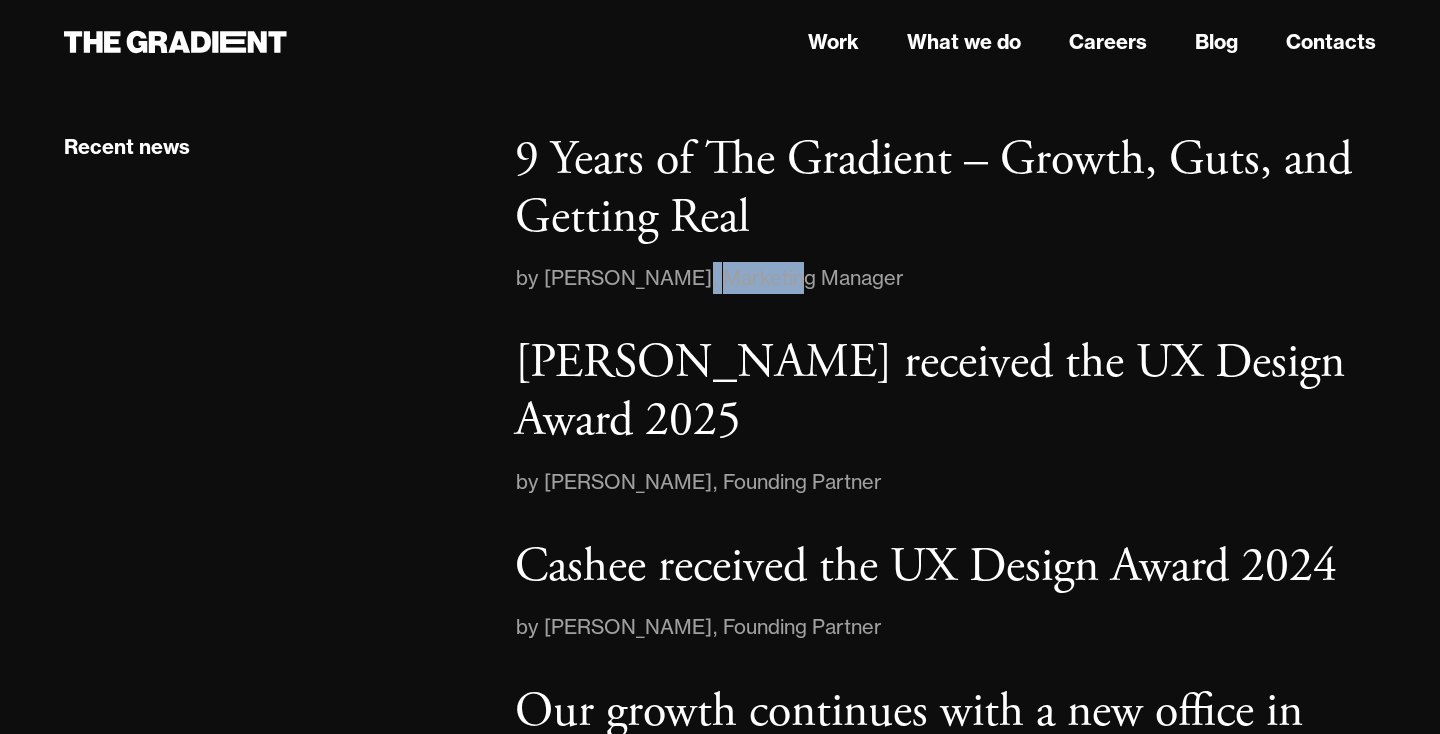 drag, startPoint x: 665, startPoint y: 282, endPoint x: 765, endPoint y: 283, distance: 100.005 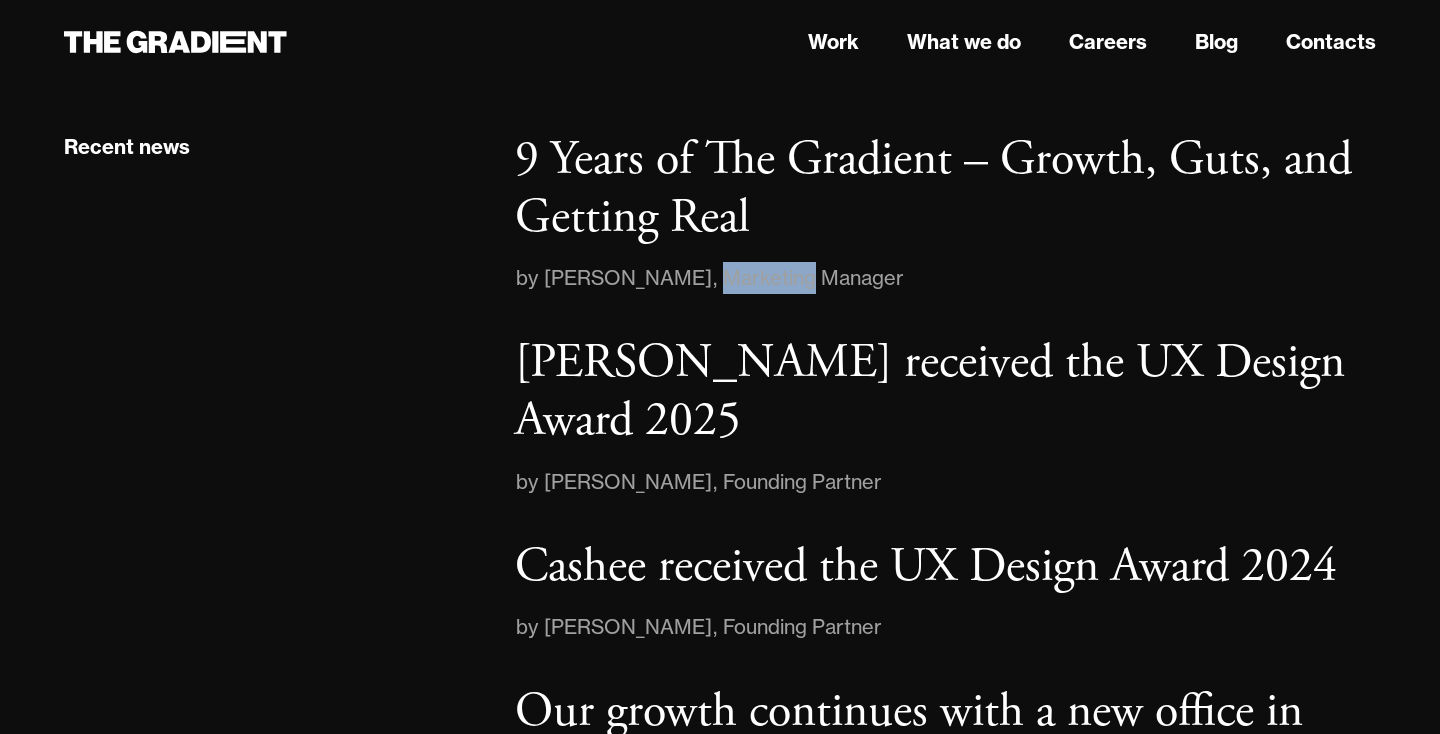 click on "Marketing Manager" at bounding box center [813, 278] 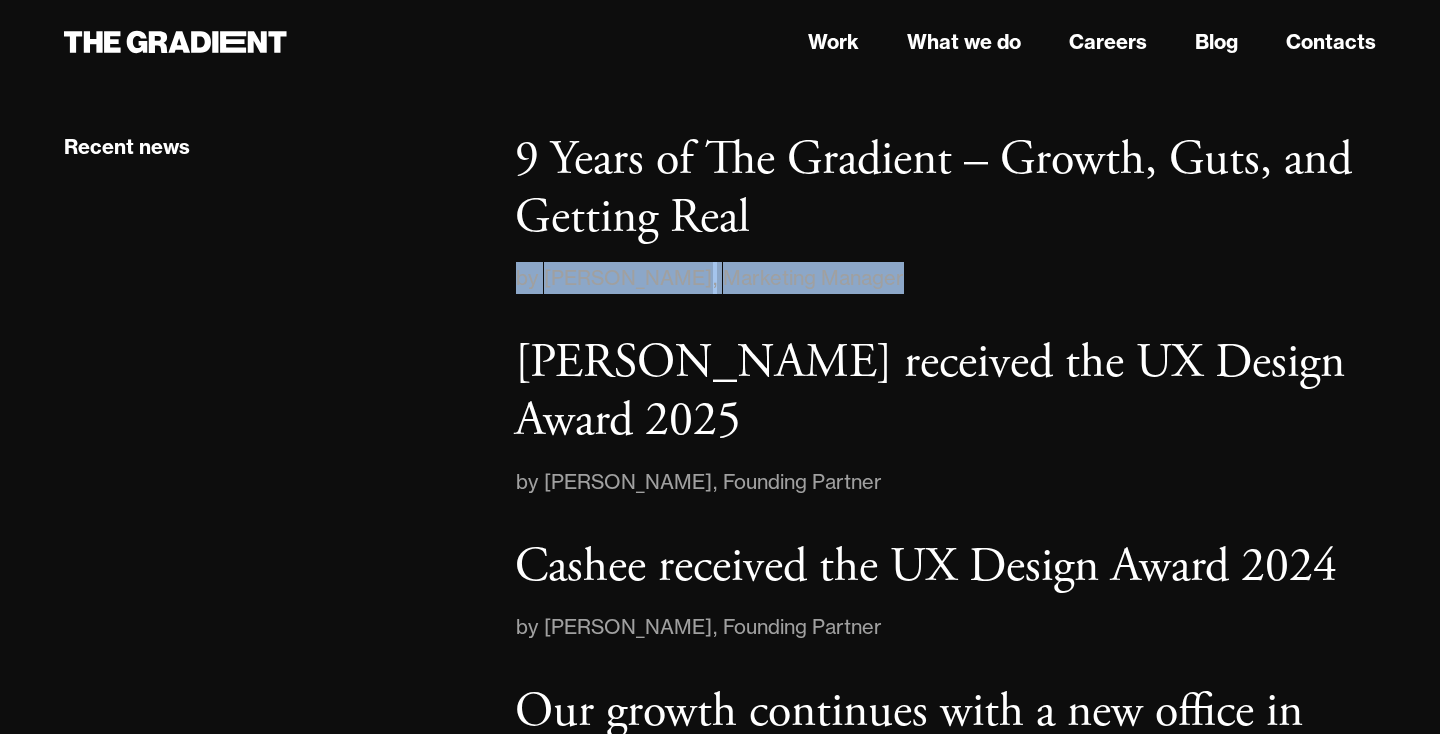 click on "Marketing Manager" at bounding box center [813, 278] 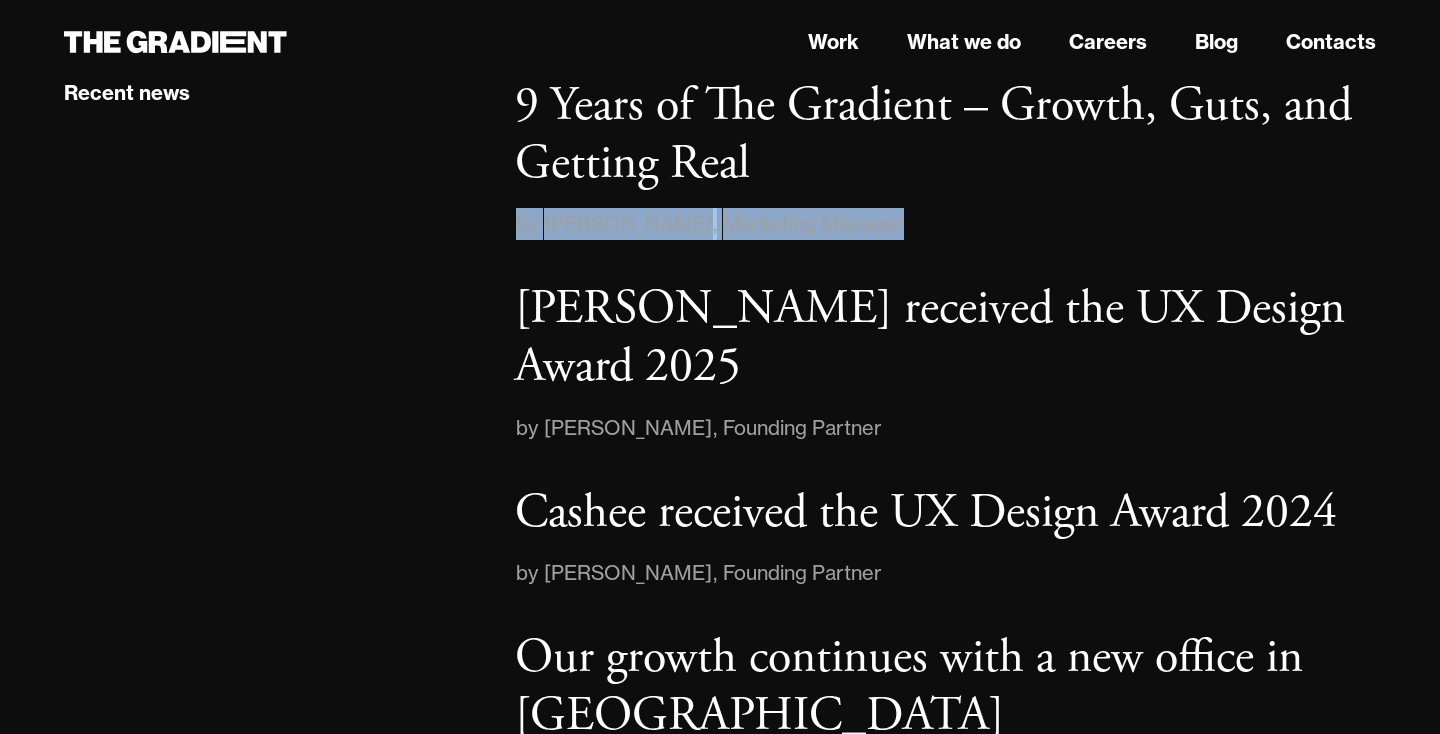 scroll, scrollTop: 2863, scrollLeft: 0, axis: vertical 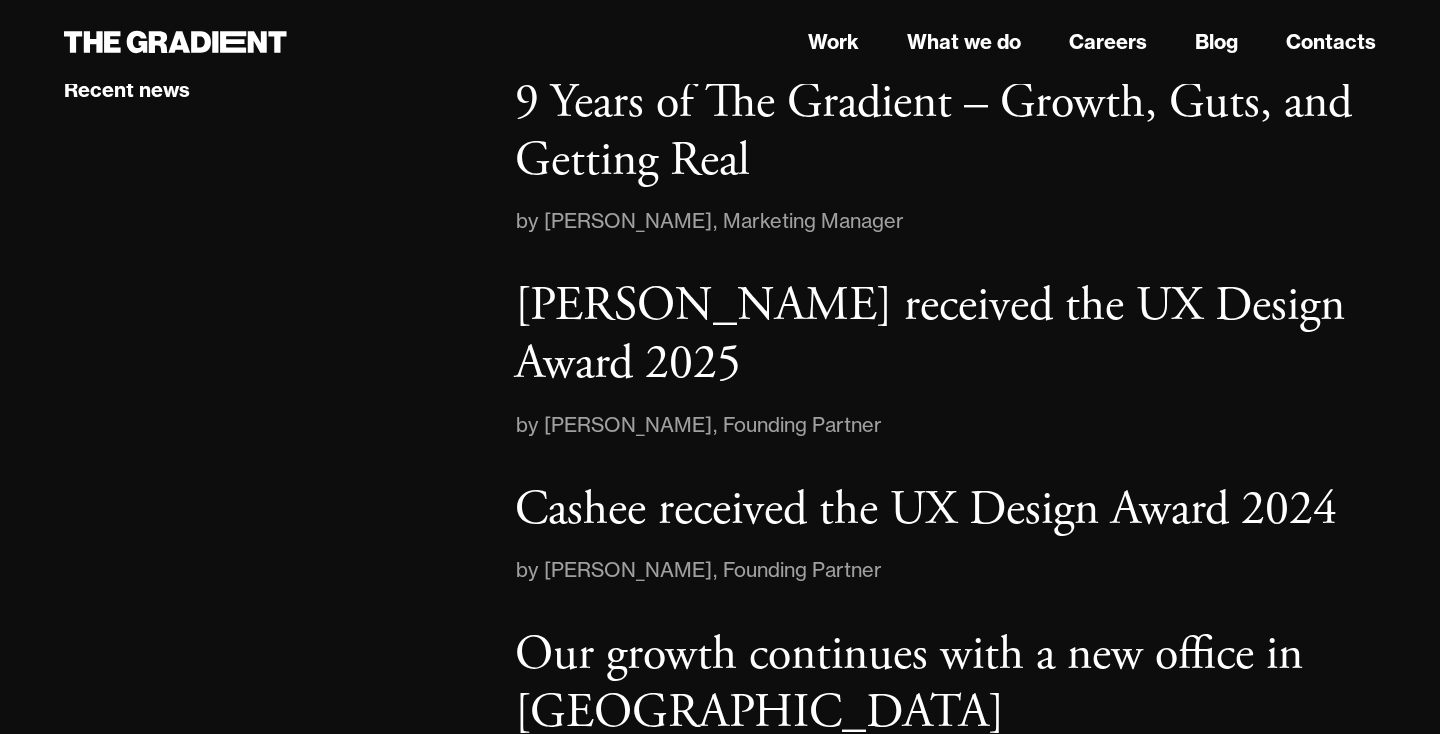 click on "Founding Partner" at bounding box center (802, 425) 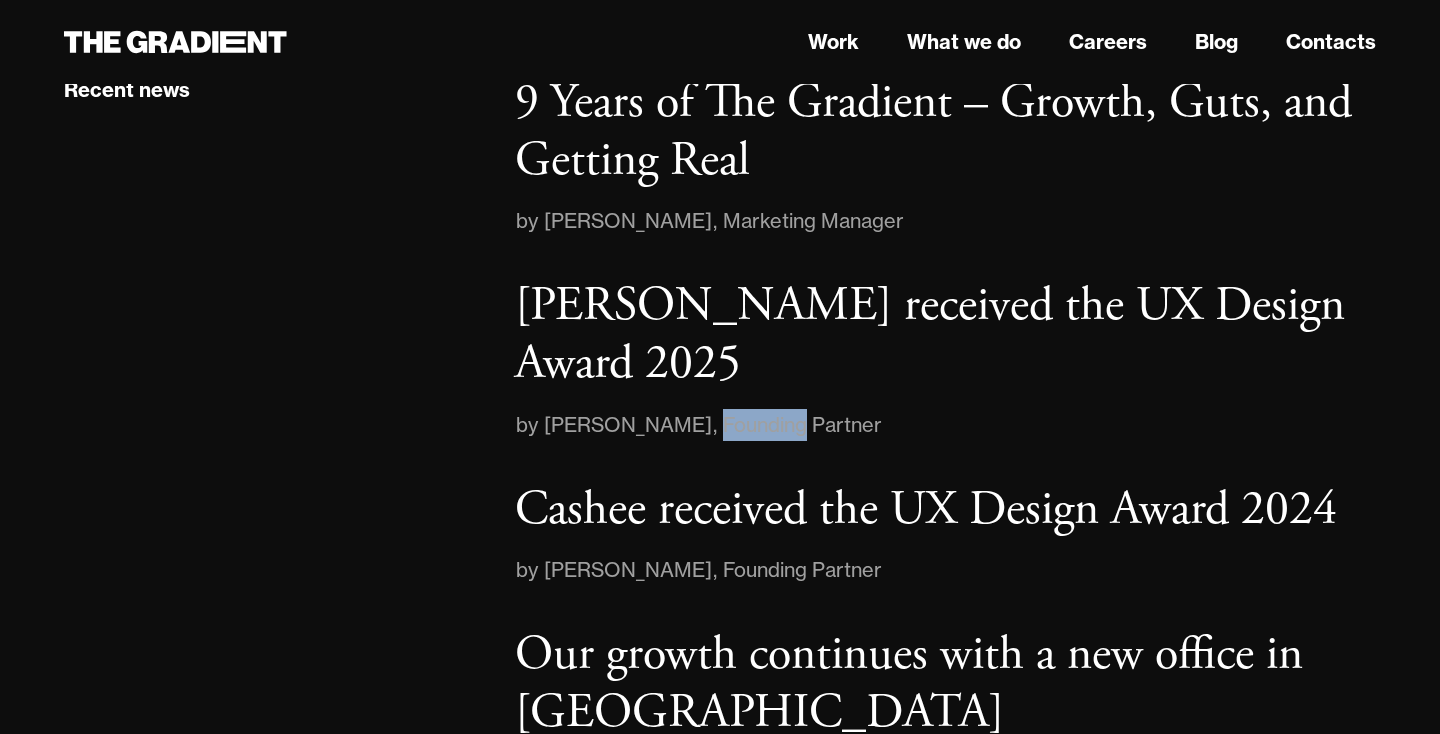 click on "Founding Partner" at bounding box center [802, 425] 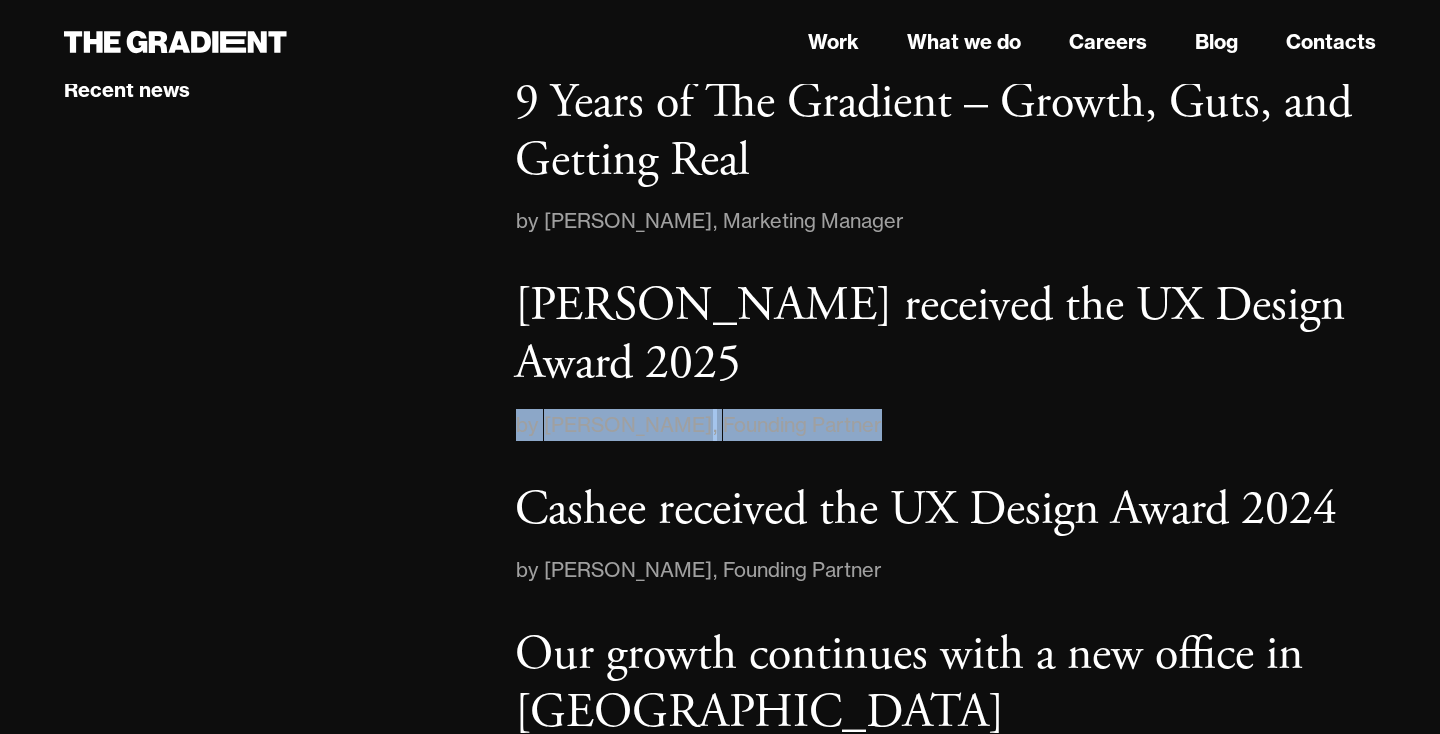 click on "Founding Partner" at bounding box center (802, 425) 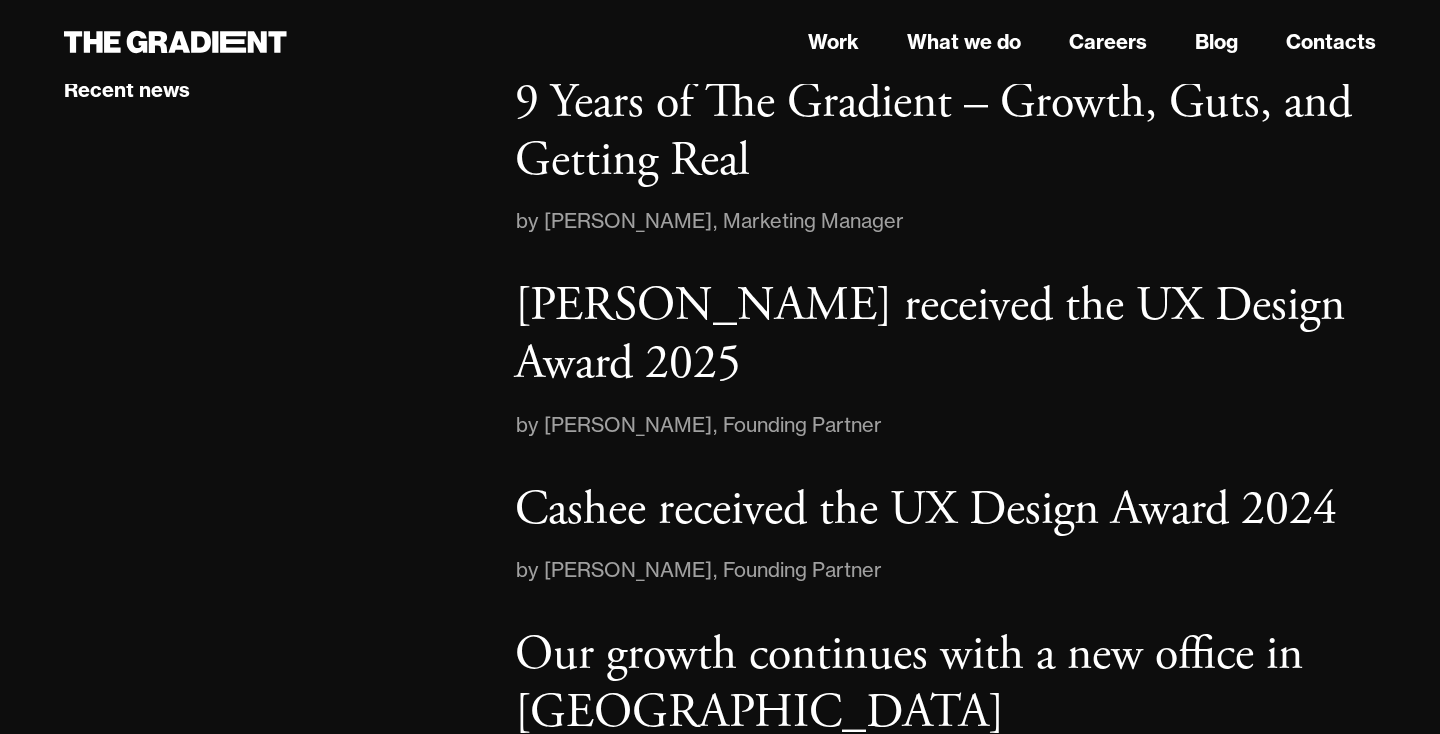 click on "Founding Partner" at bounding box center [802, 425] 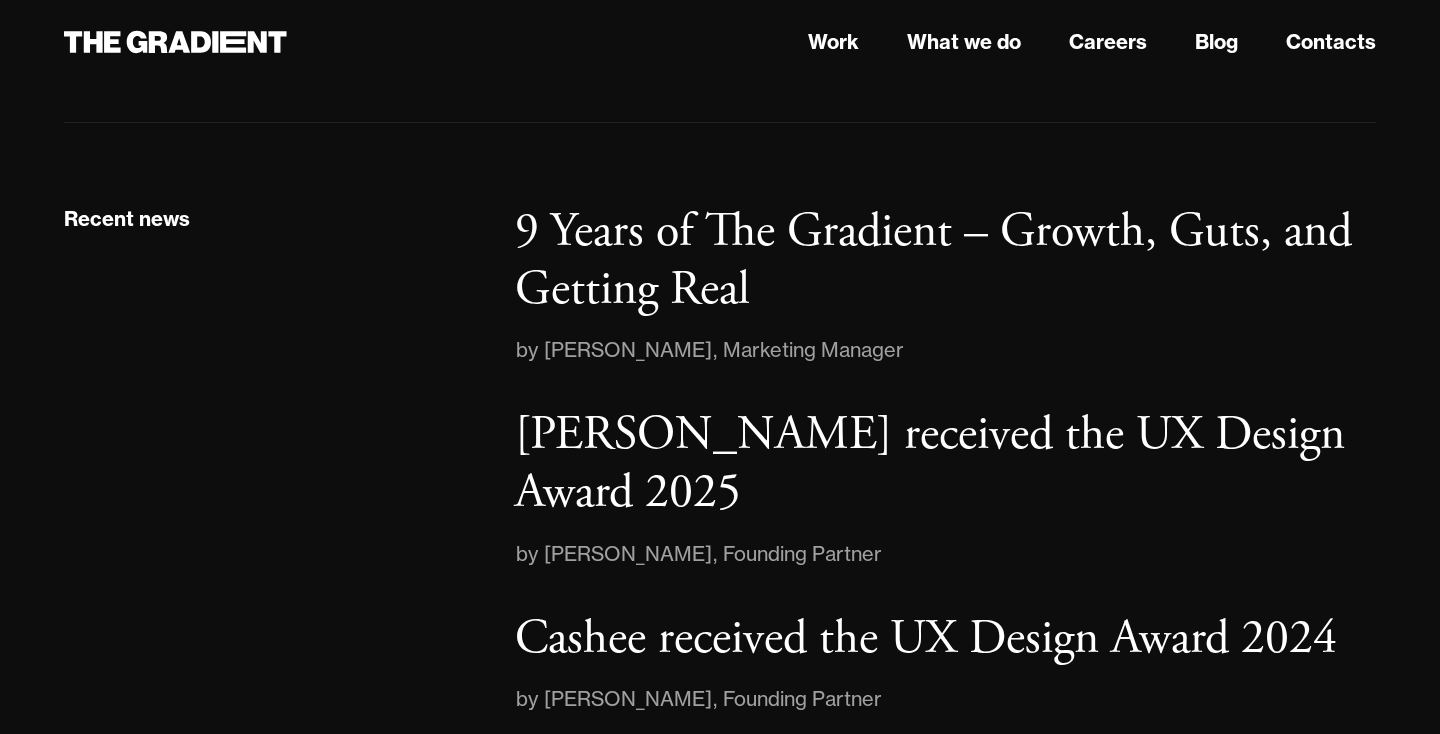 scroll, scrollTop: 2716, scrollLeft: 0, axis: vertical 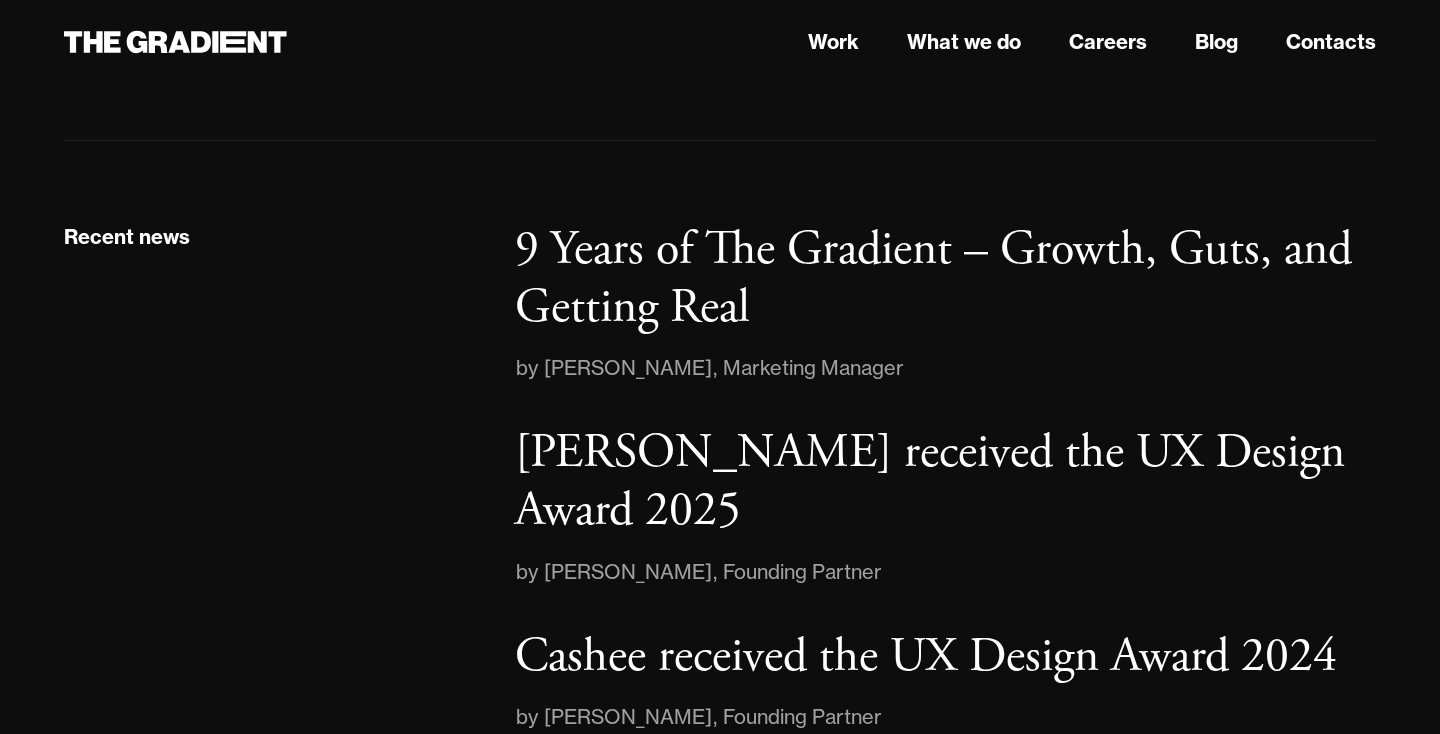 click on "Marketing Manager" at bounding box center [813, 368] 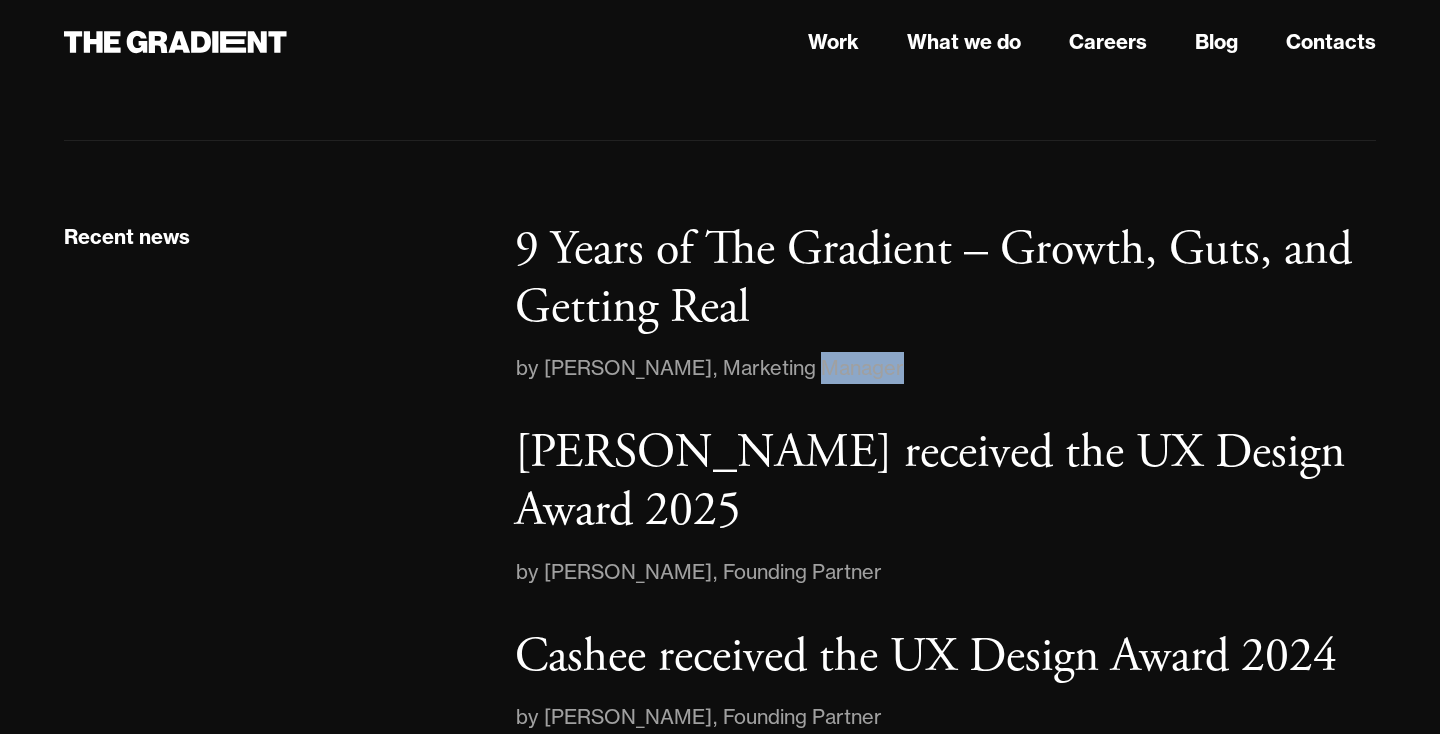 click on "Marketing Manager" at bounding box center [813, 368] 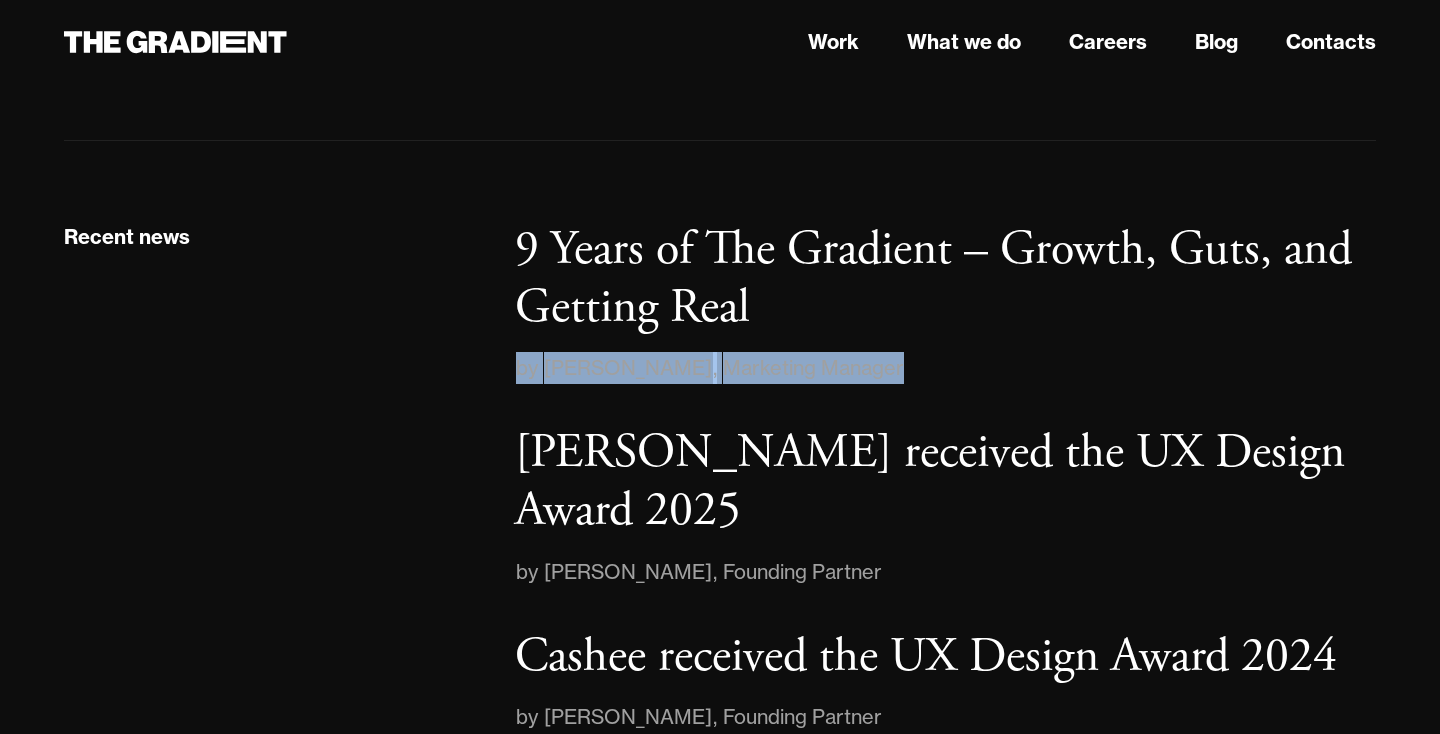 click on "Marketing Manager" at bounding box center (813, 368) 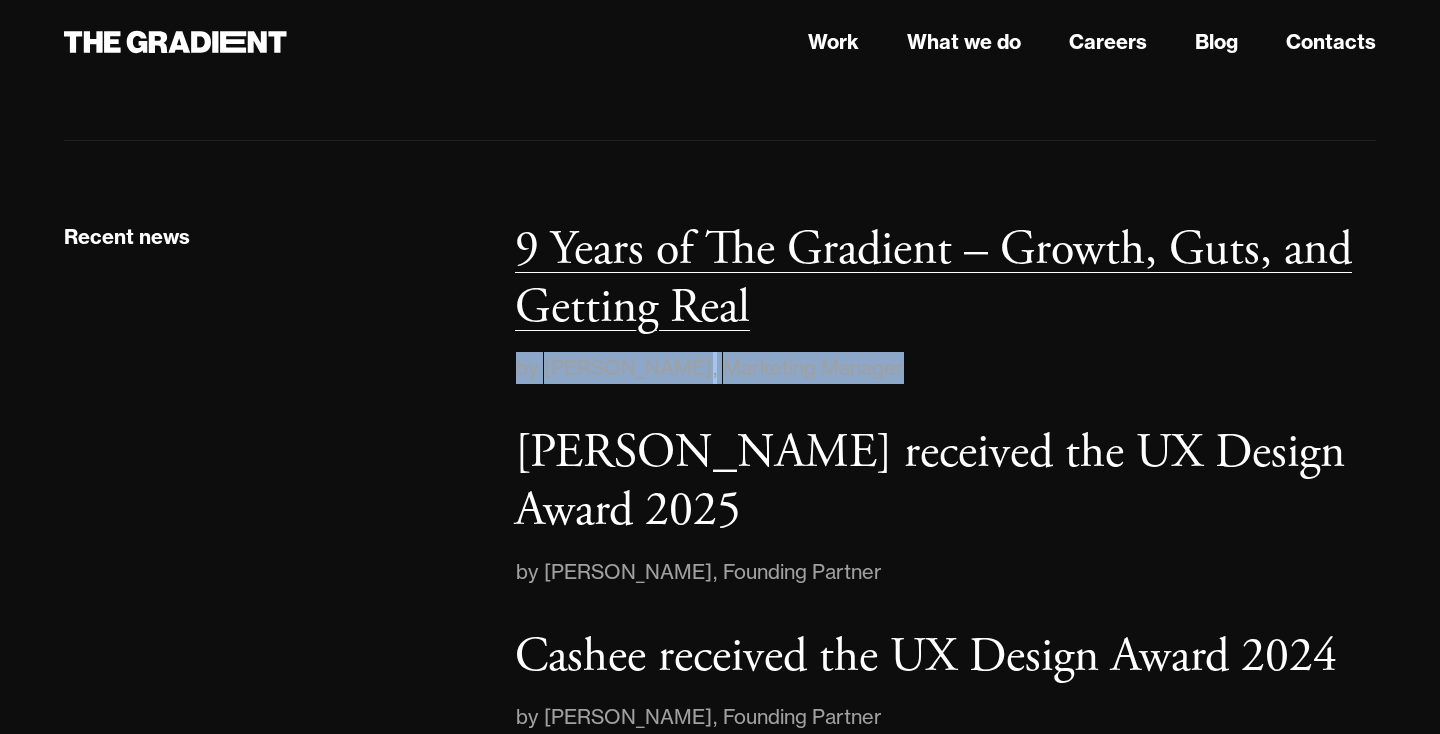 click on "9 Years of The Gradient – Growth, Guts, and Getting Real" at bounding box center [933, 278] 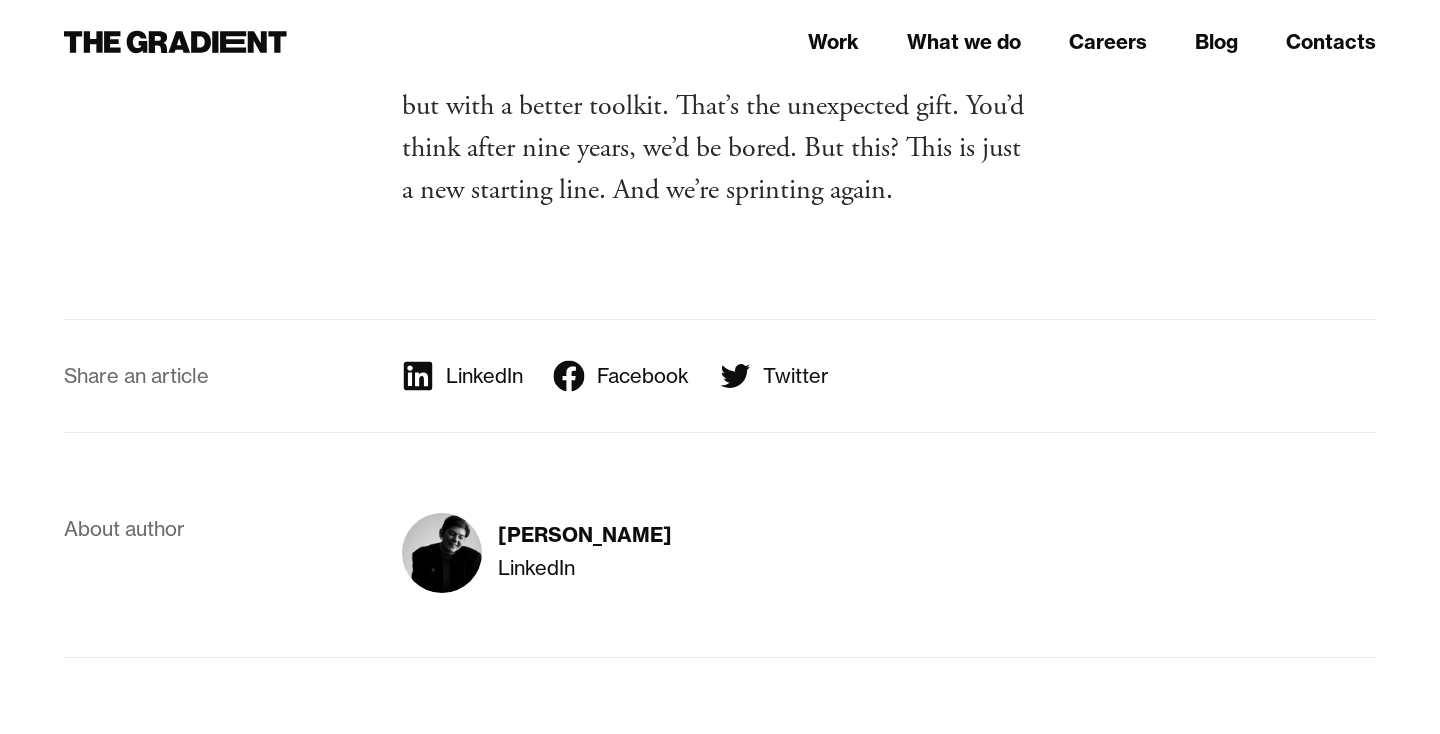 scroll, scrollTop: 14043, scrollLeft: 0, axis: vertical 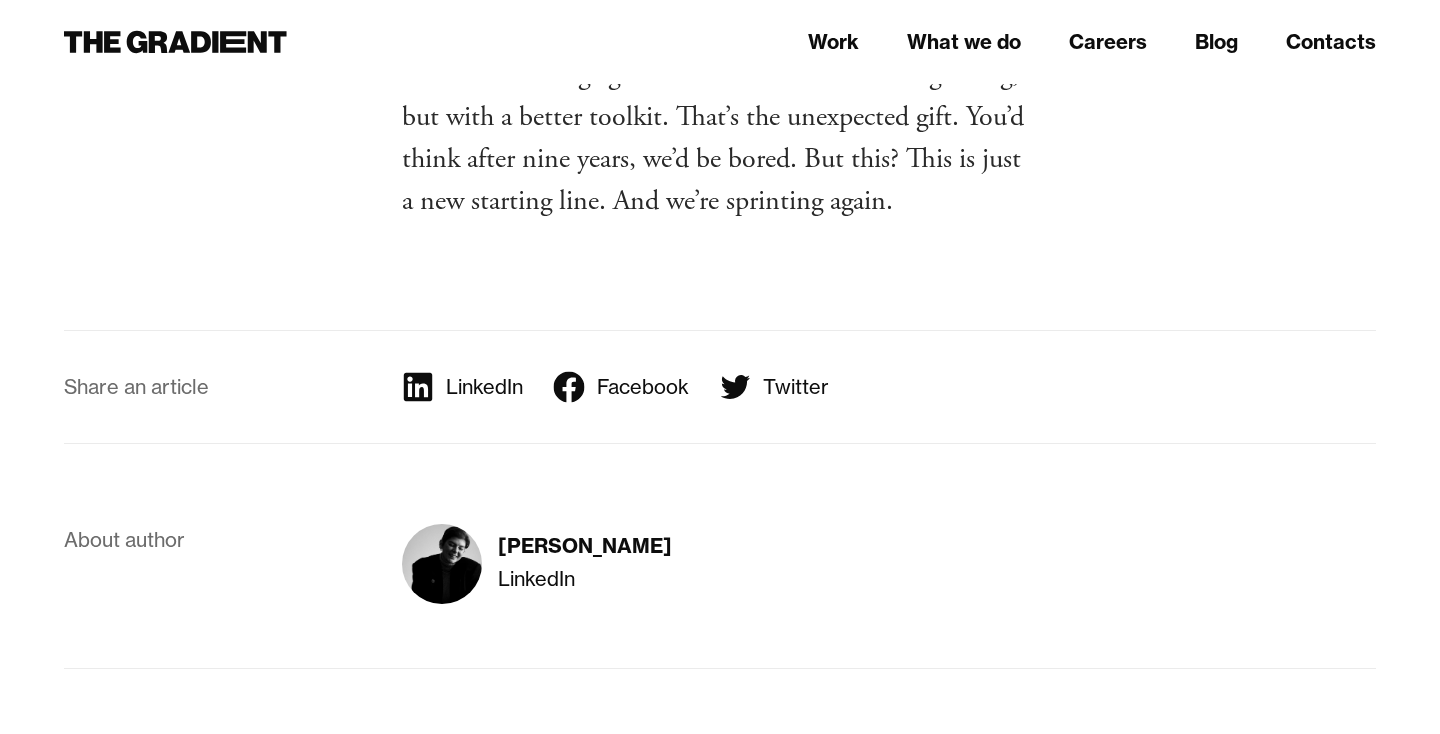 click on "Alyona Oliynyk" at bounding box center [585, 546] 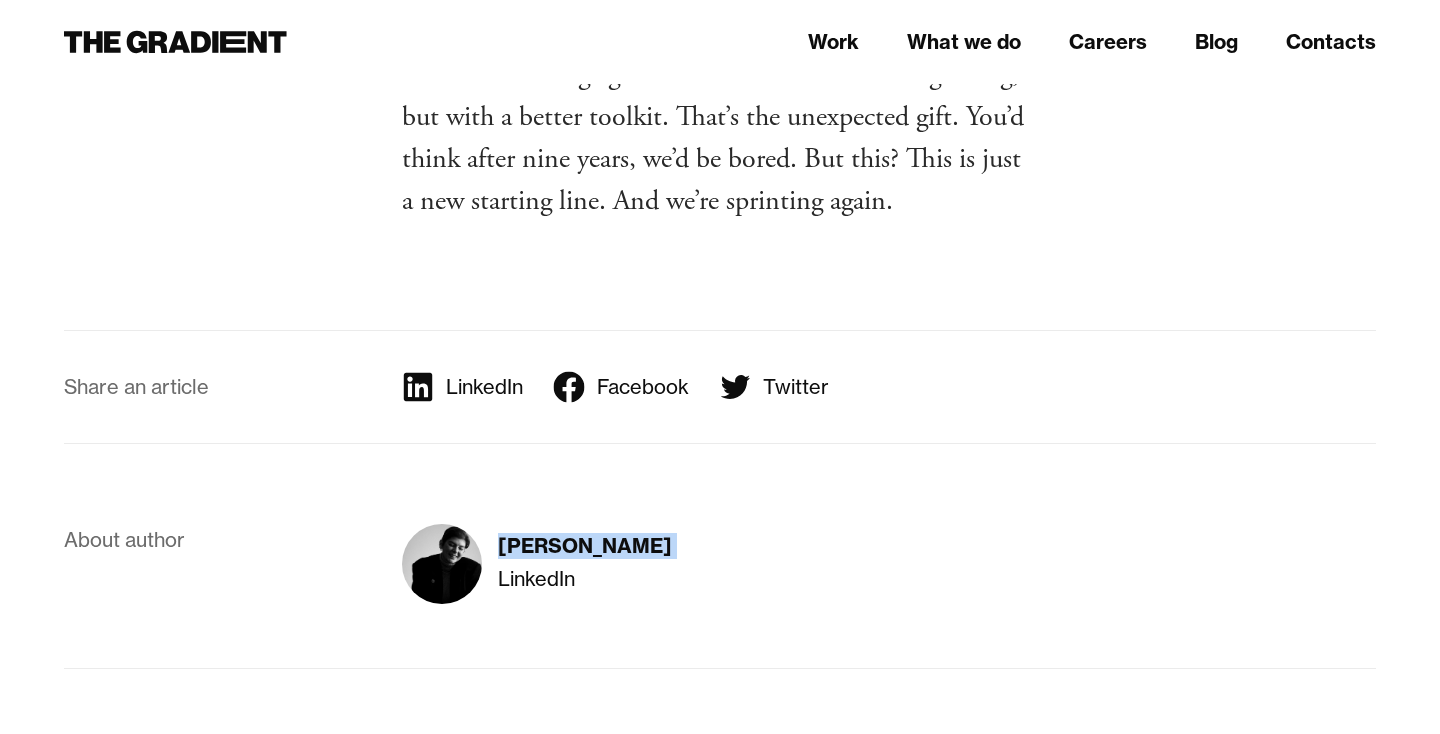 click on "Alyona Oliynyk" at bounding box center (585, 546) 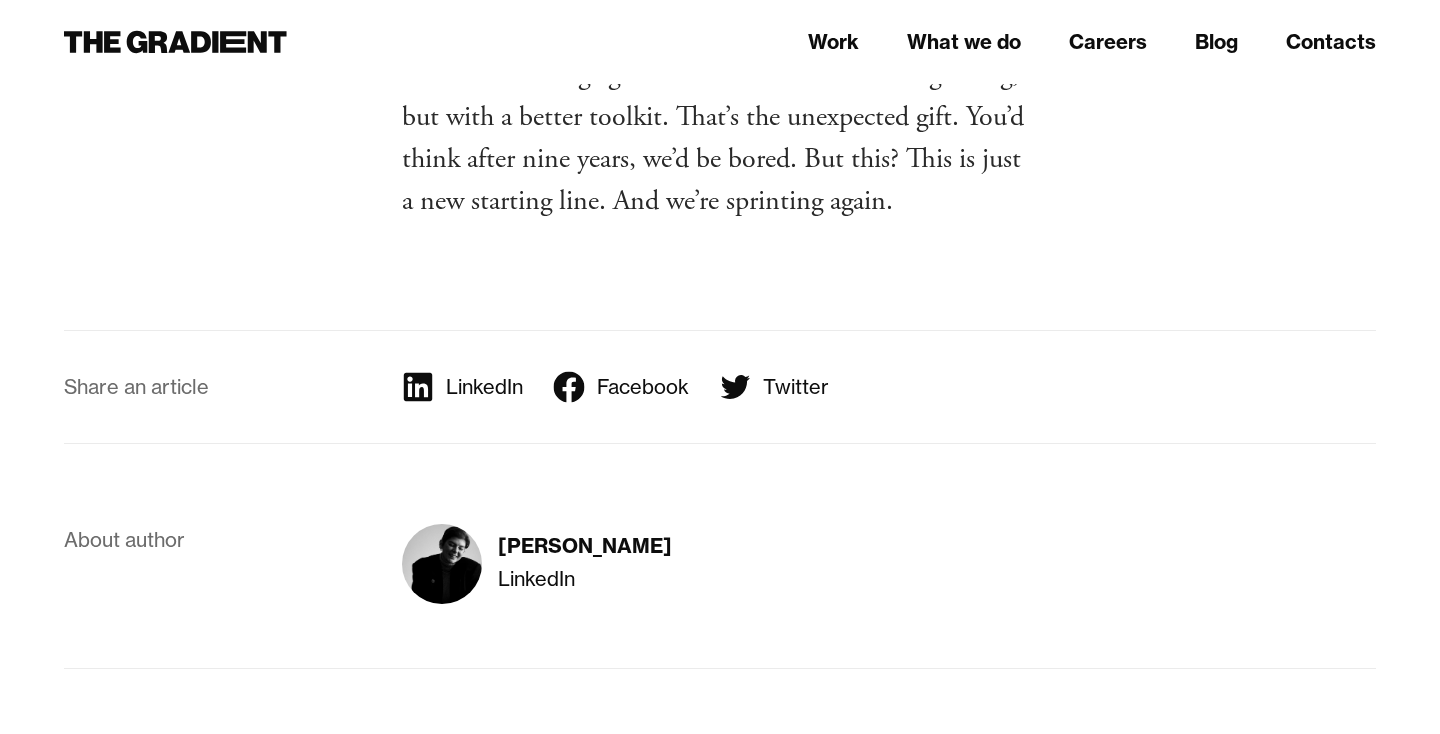 click on "About author Alyona Oliynyk LinkedIn" at bounding box center (720, 556) 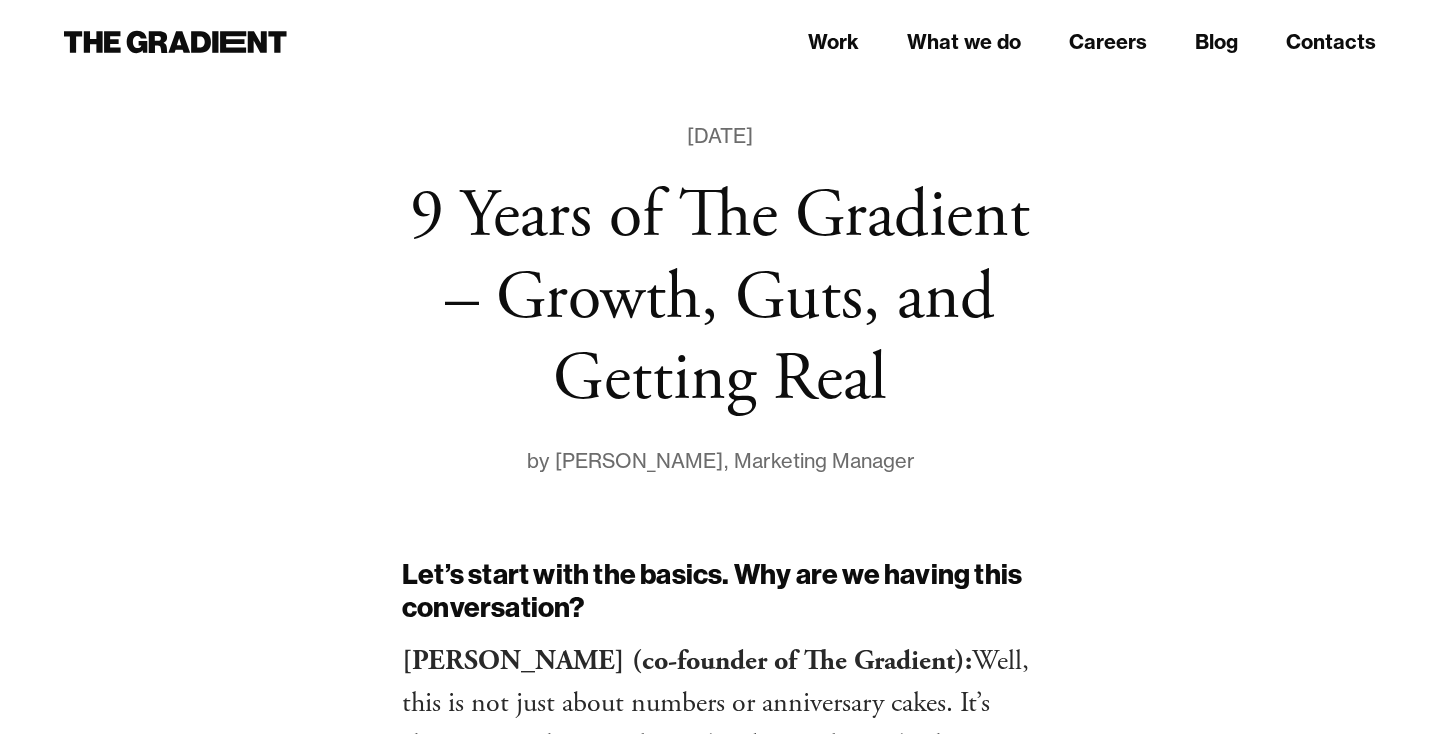 scroll, scrollTop: 0, scrollLeft: 0, axis: both 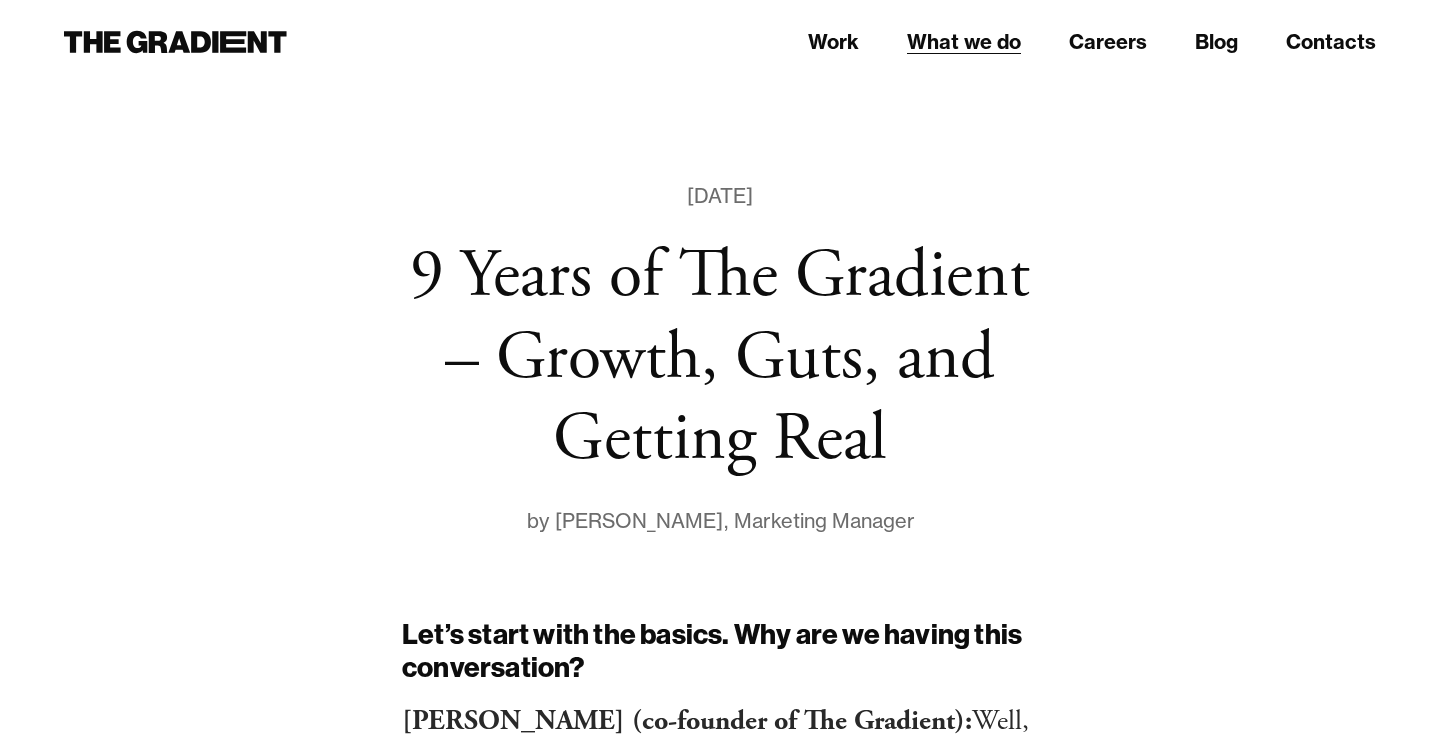 click on "What we do" at bounding box center [964, 42] 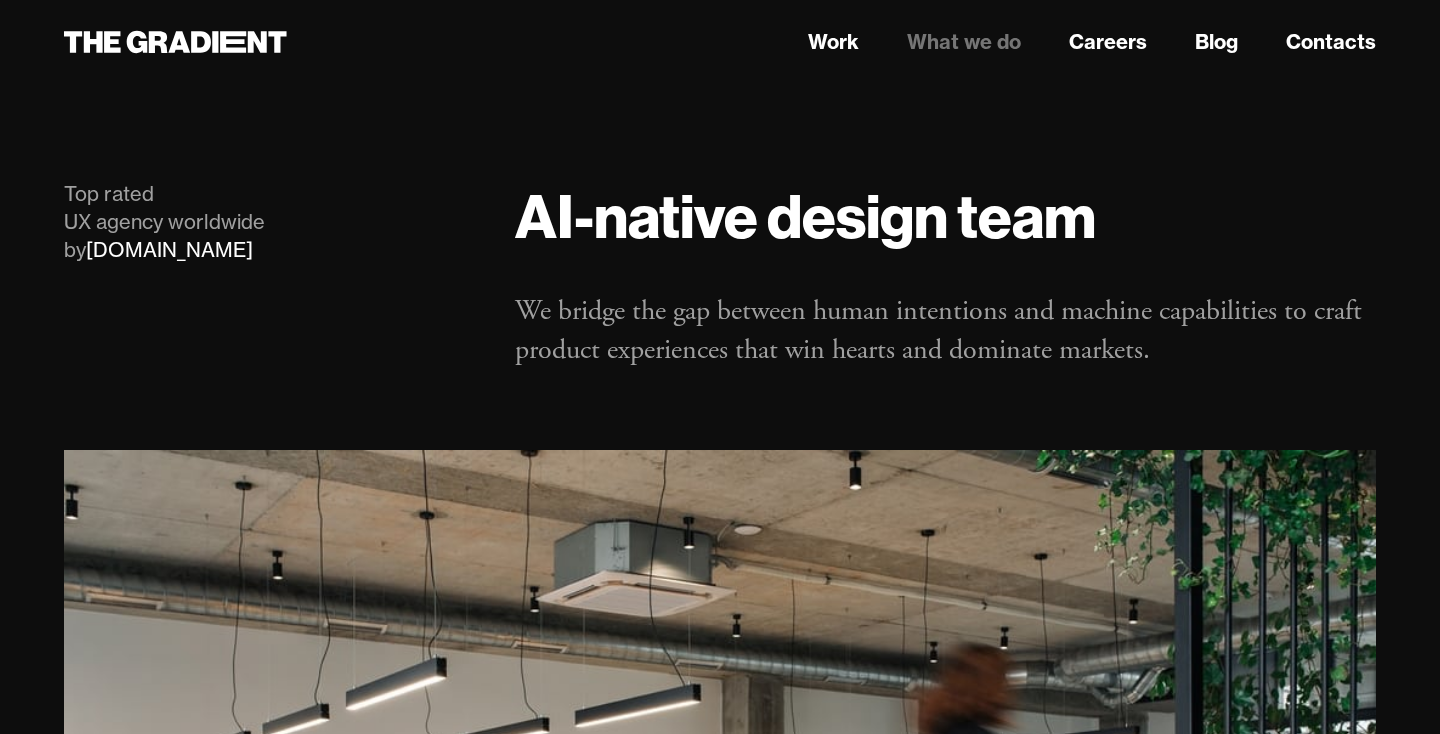 scroll, scrollTop: 0, scrollLeft: 0, axis: both 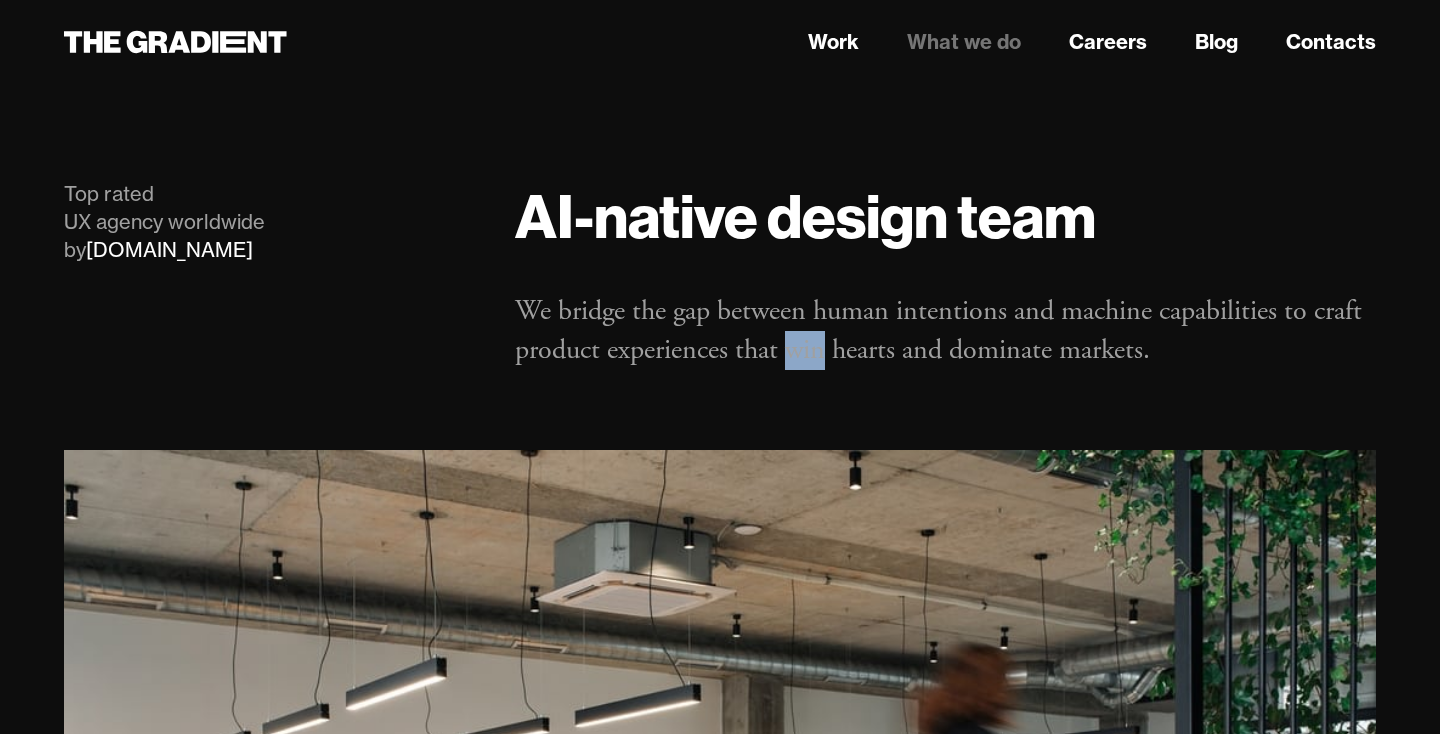 click on "We bridge the gap between human intentions and machine capabilities to craft product experiences that win hearts and dominate markets." at bounding box center (945, 331) 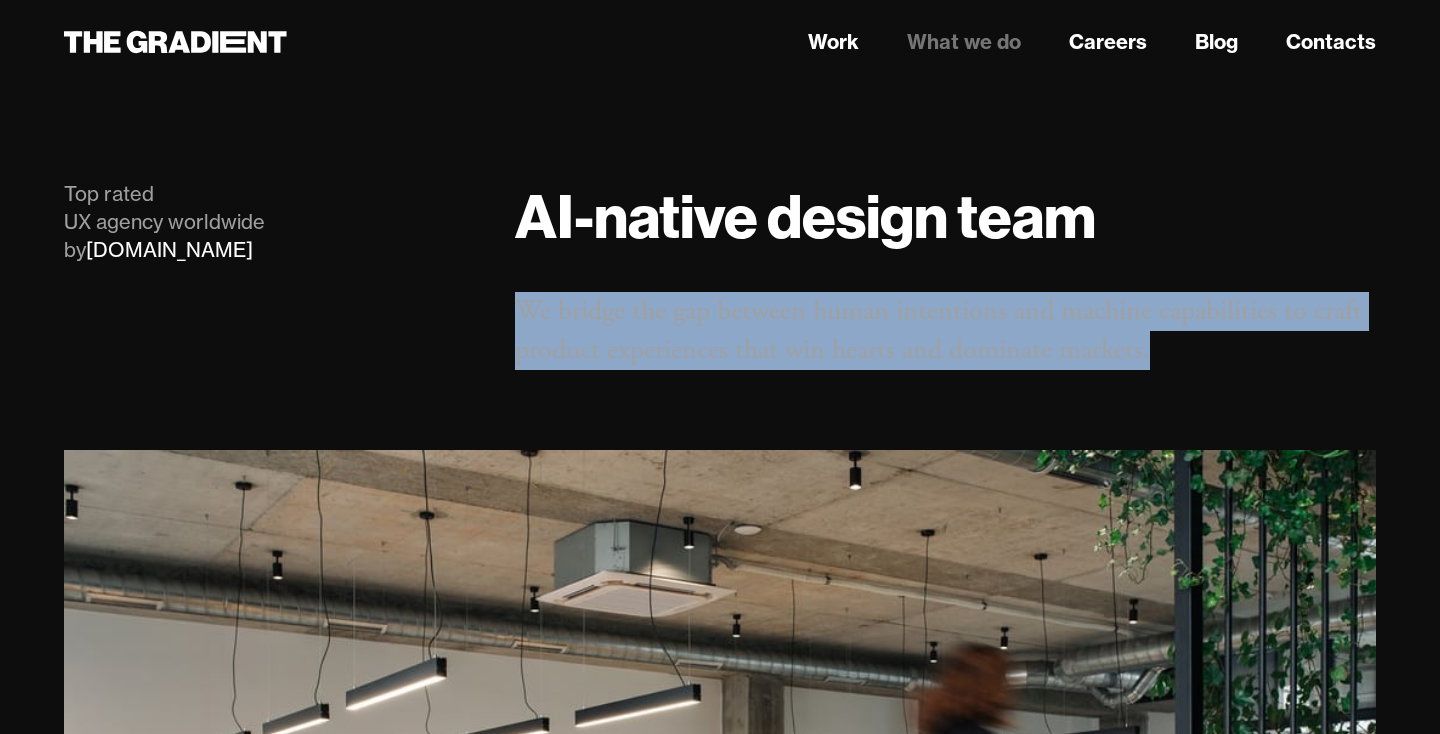 click on "We bridge the gap between human intentions and machine capabilities to craft product experiences that win hearts and dominate markets." at bounding box center (945, 331) 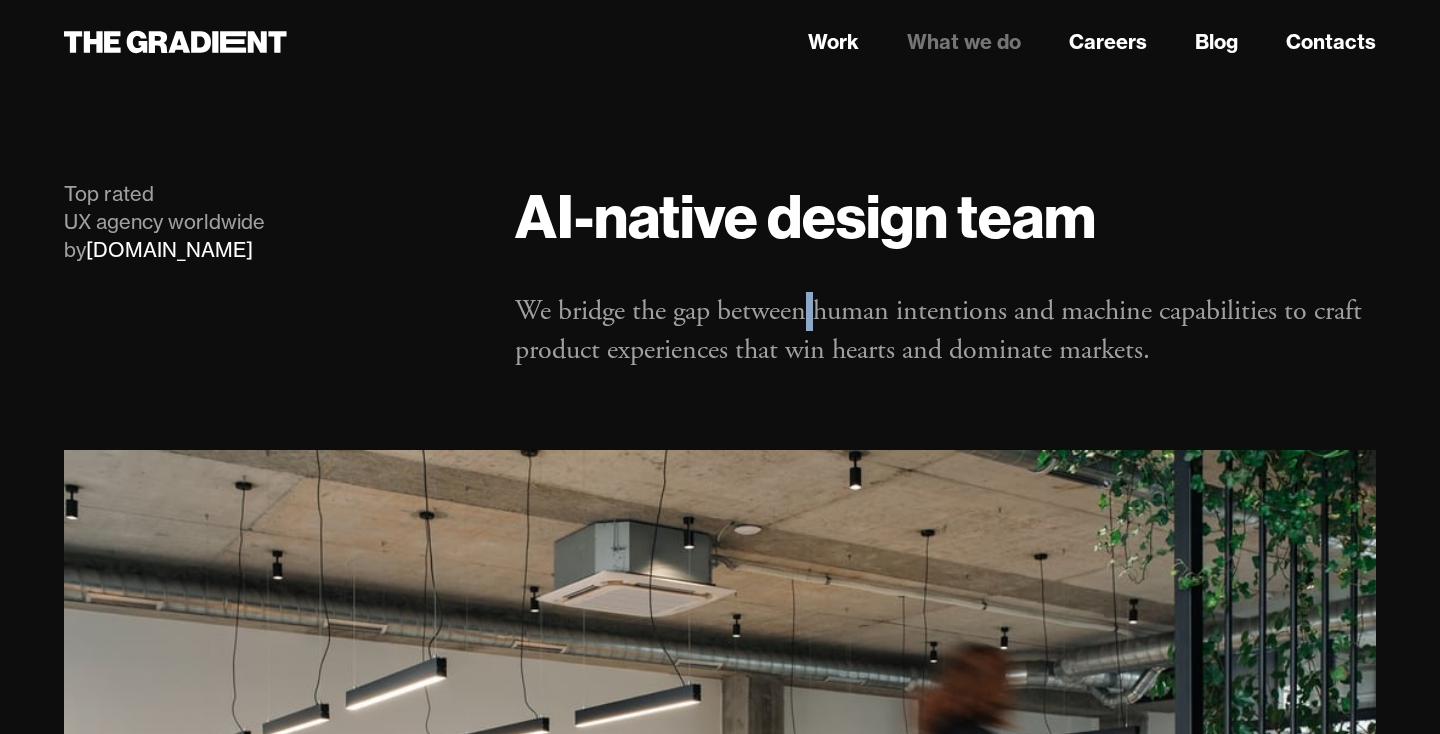 click on "We bridge the gap between human intentions and machine capabilities to craft product experiences that win hearts and dominate markets." at bounding box center (945, 331) 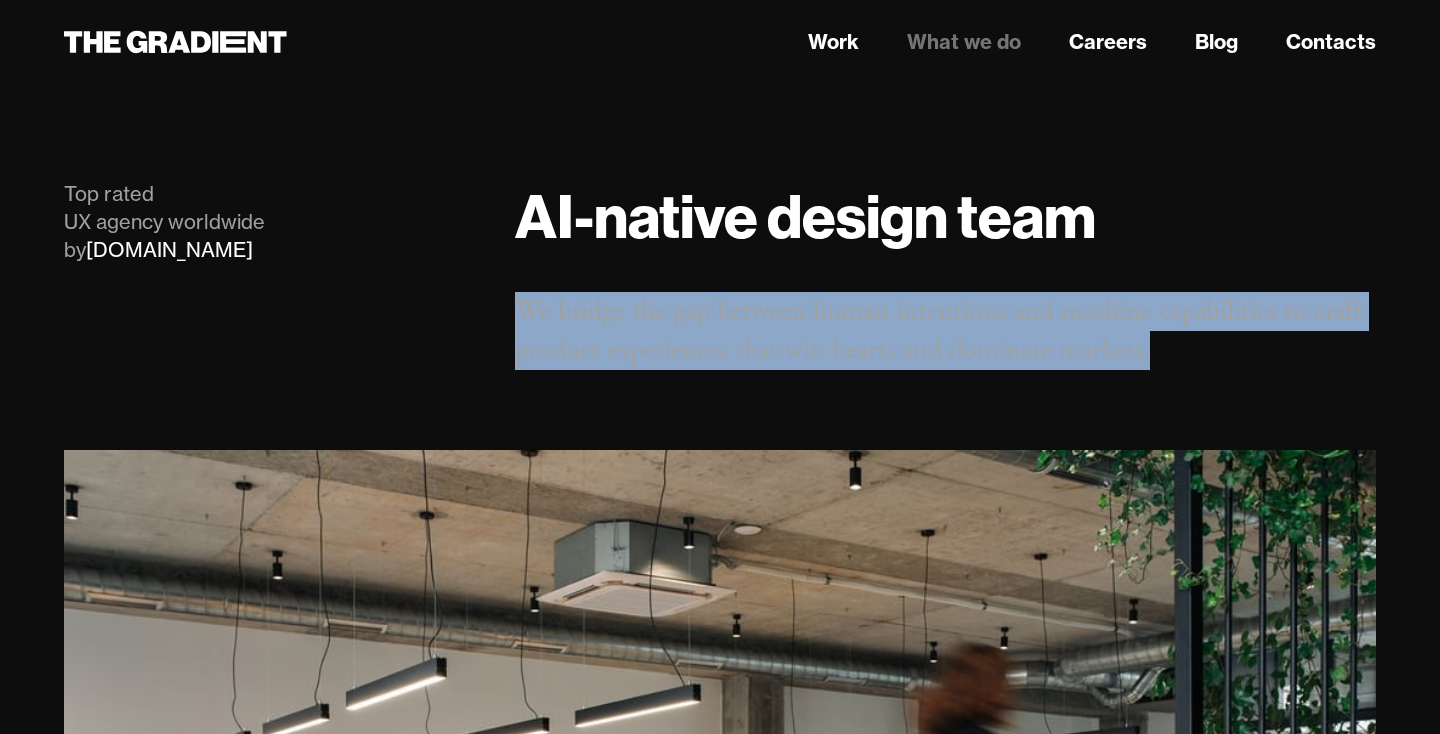 click on "We bridge the gap between human intentions and machine capabilities to craft product experiences that win hearts and dominate markets." at bounding box center [945, 331] 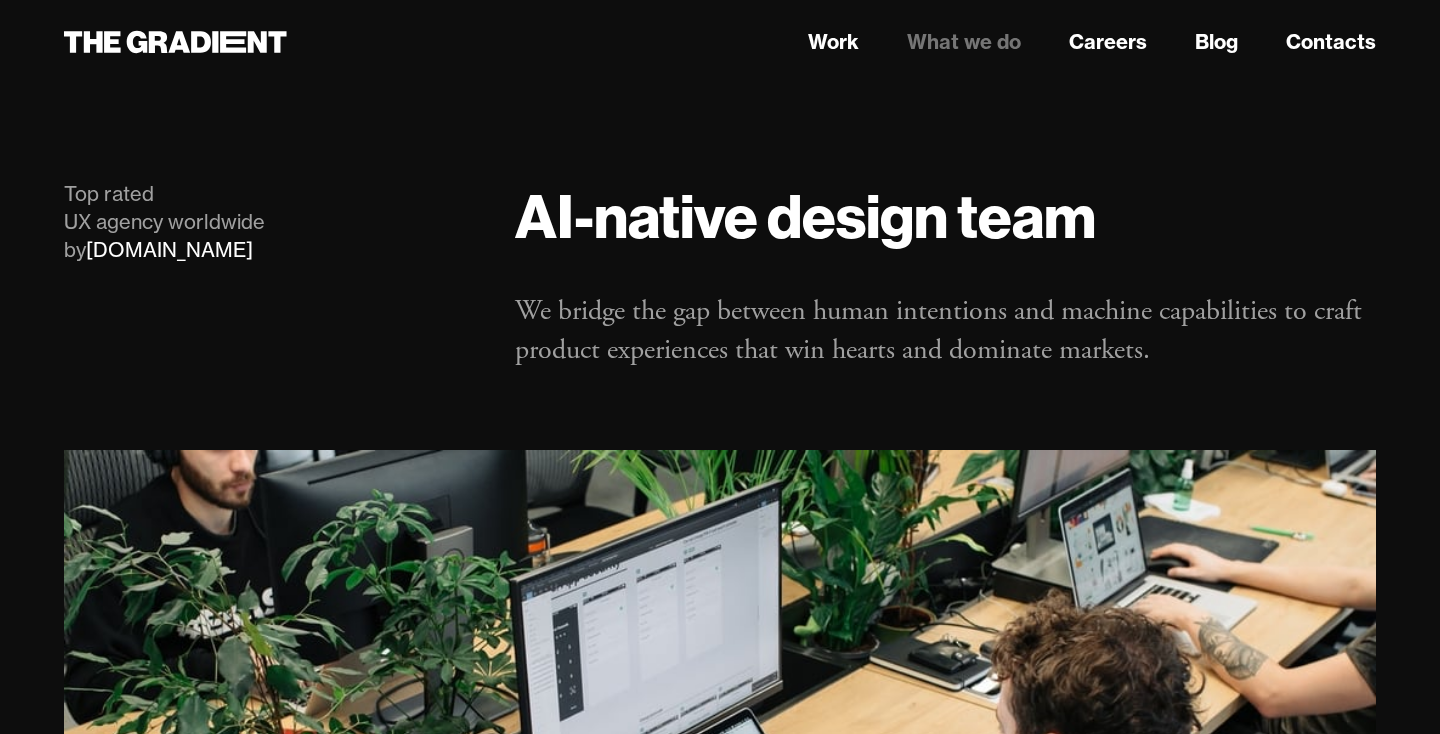 click on "AI-native design team" at bounding box center [945, 216] 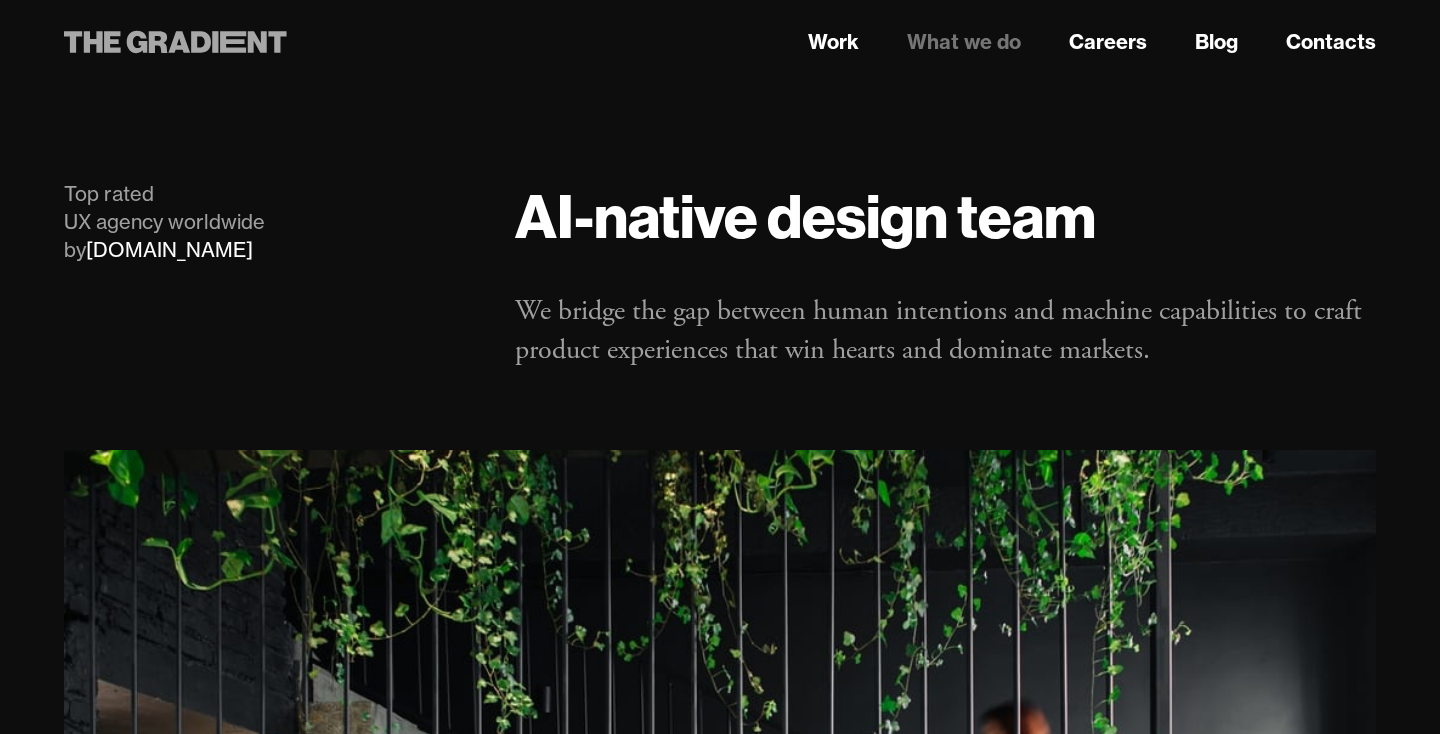 click 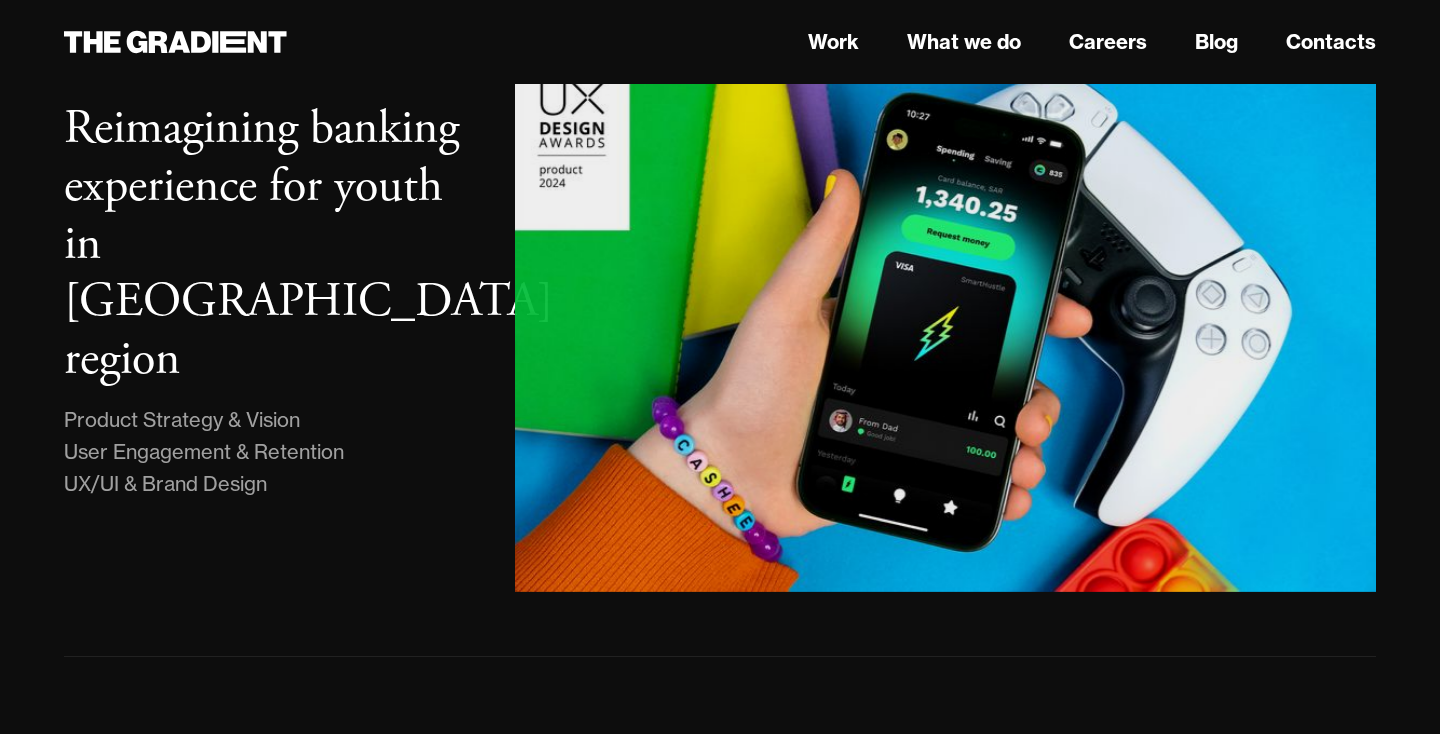 scroll, scrollTop: 1068, scrollLeft: 0, axis: vertical 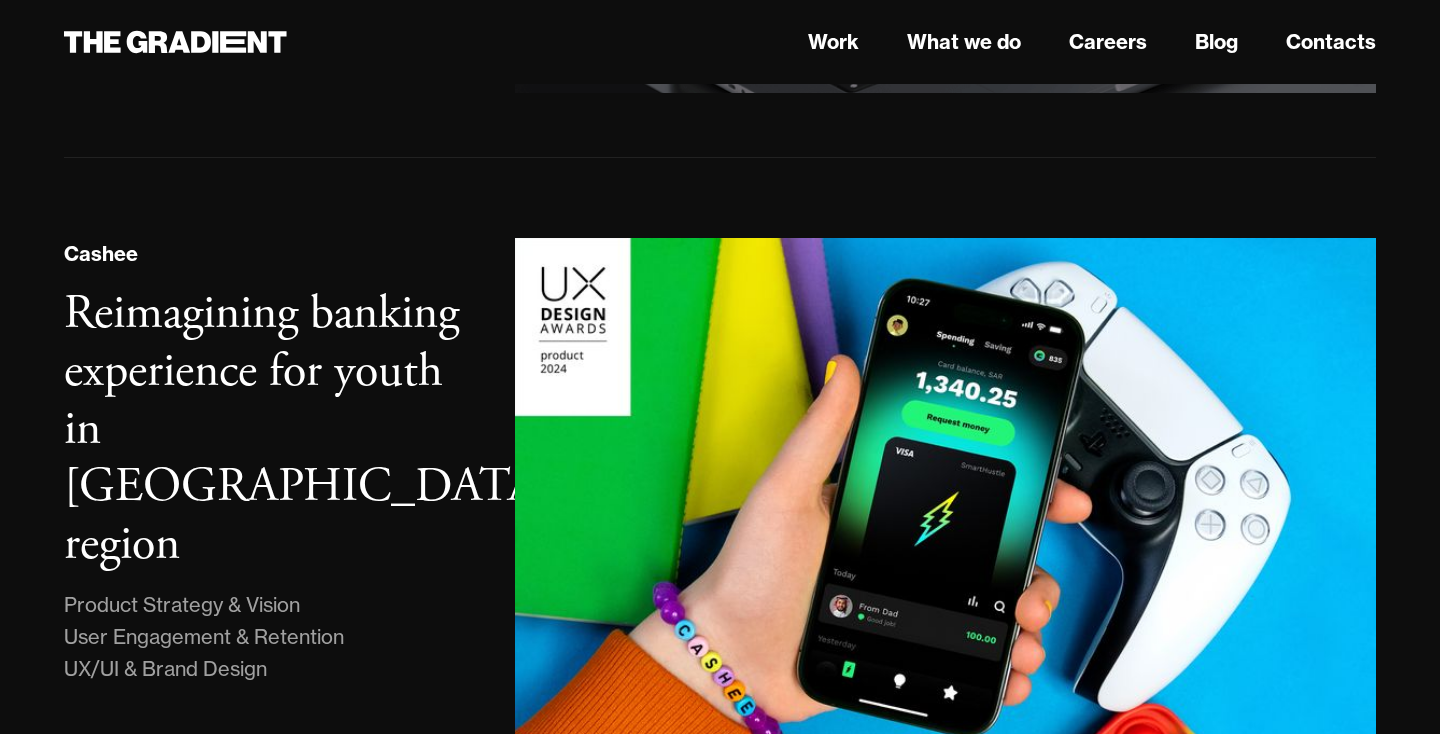 click on "Work What we do Careers Blog Contacts" at bounding box center [945, 42] 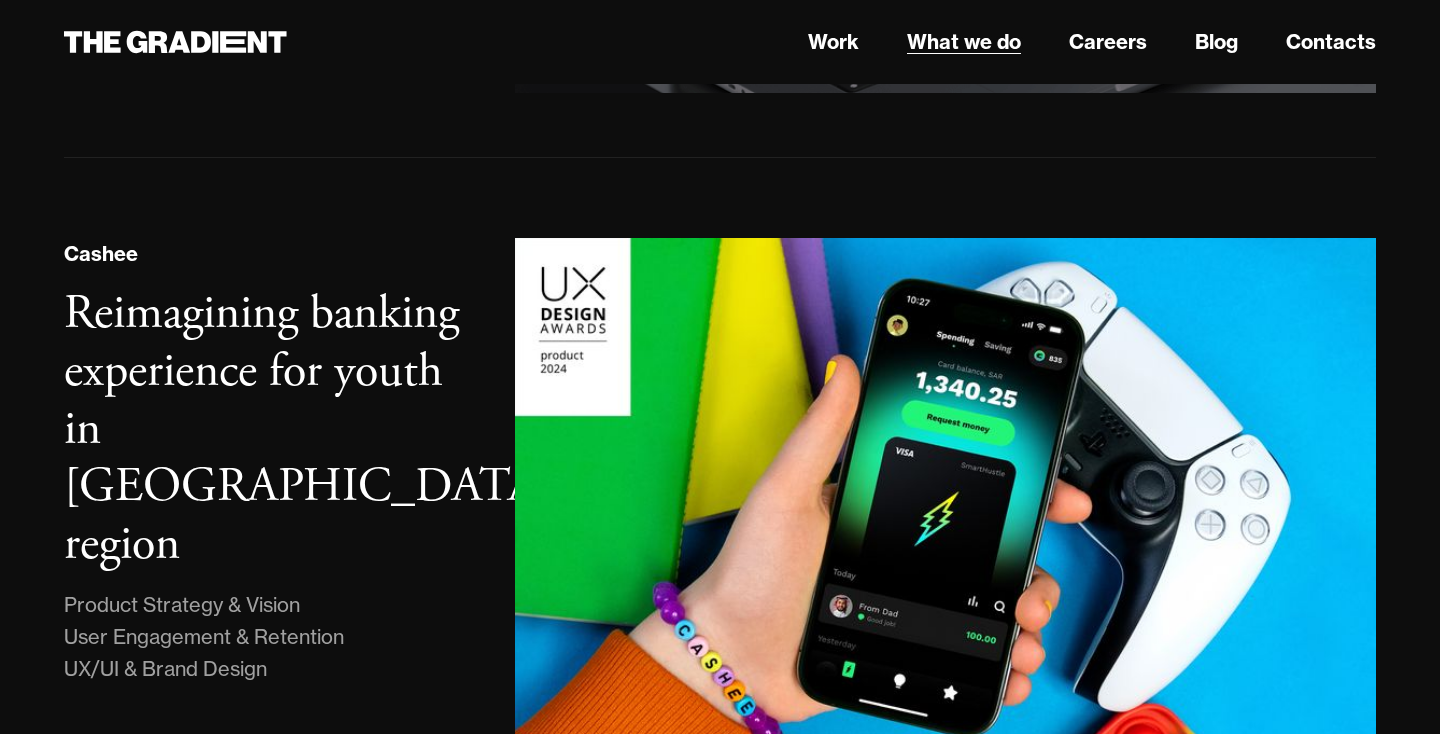 click on "What we do" at bounding box center [964, 42] 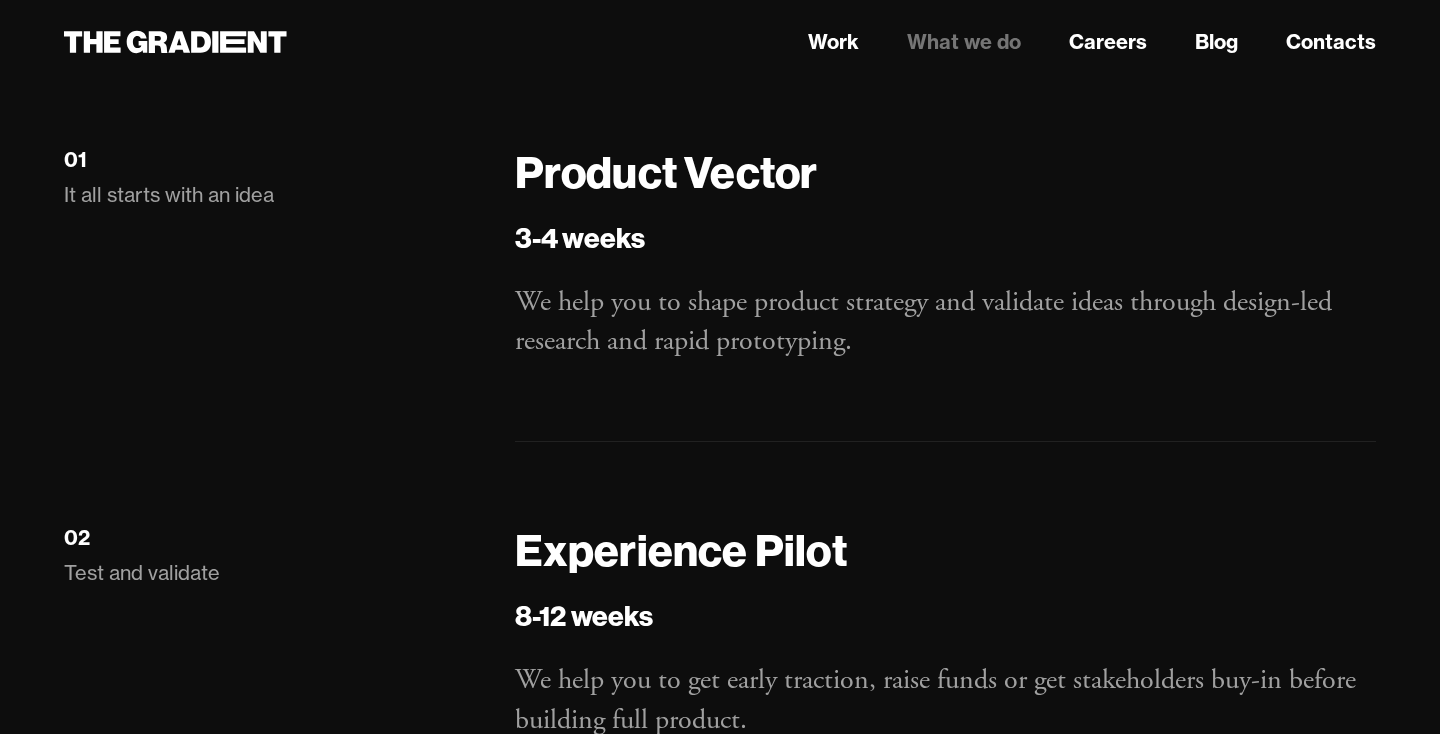 scroll, scrollTop: 2505, scrollLeft: 0, axis: vertical 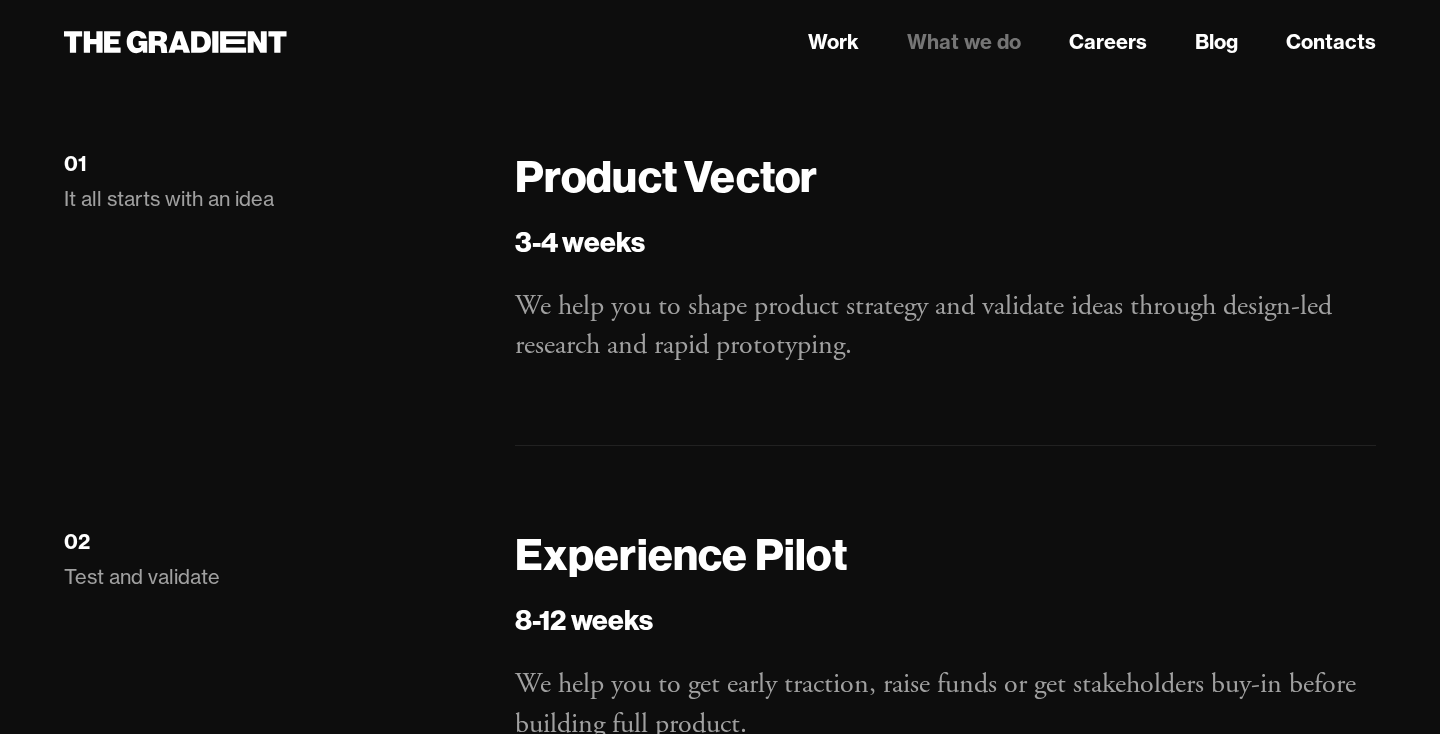 click on "We help you to shape product strategy and validate ideas through design-led research and rapid prototyping." at bounding box center [945, 326] 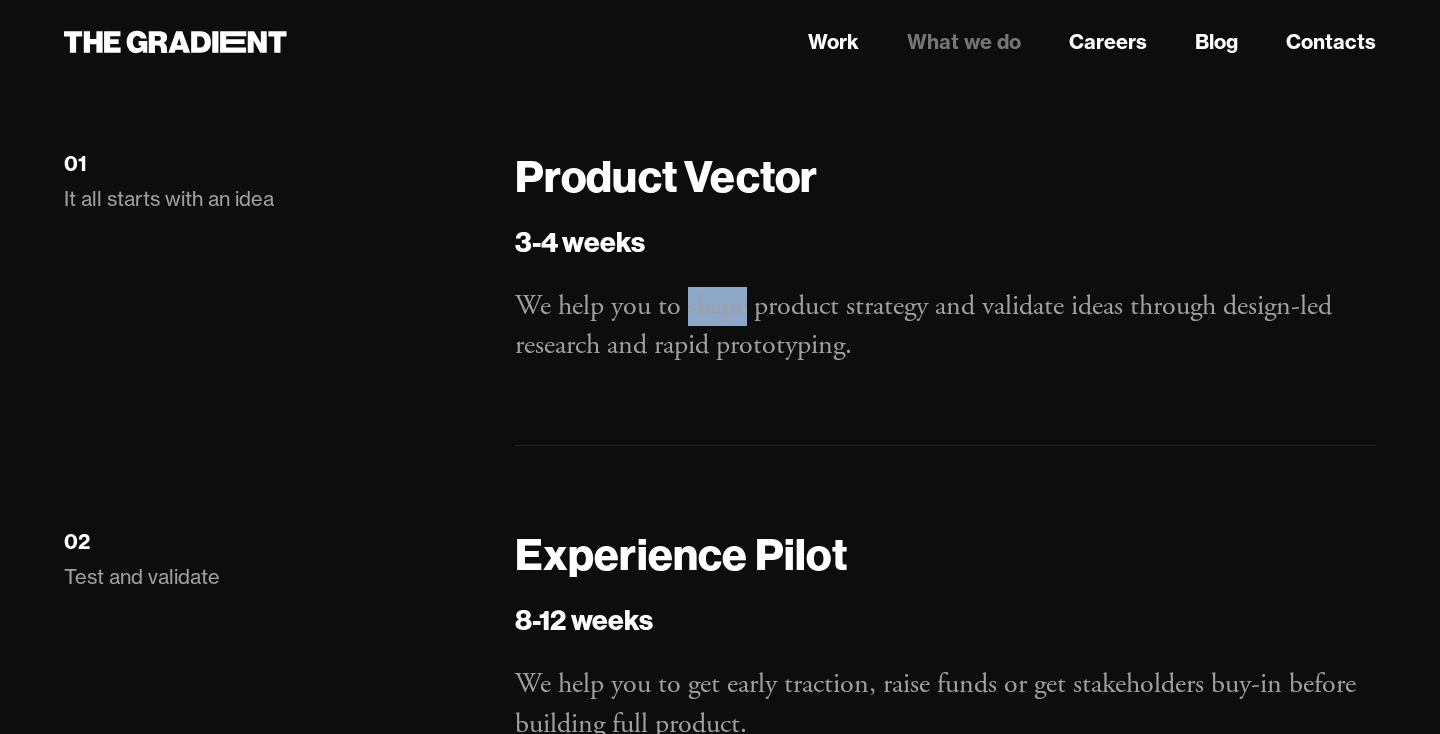 click on "We help you to shape product strategy and validate ideas through design-led research and rapid prototyping." at bounding box center [945, 326] 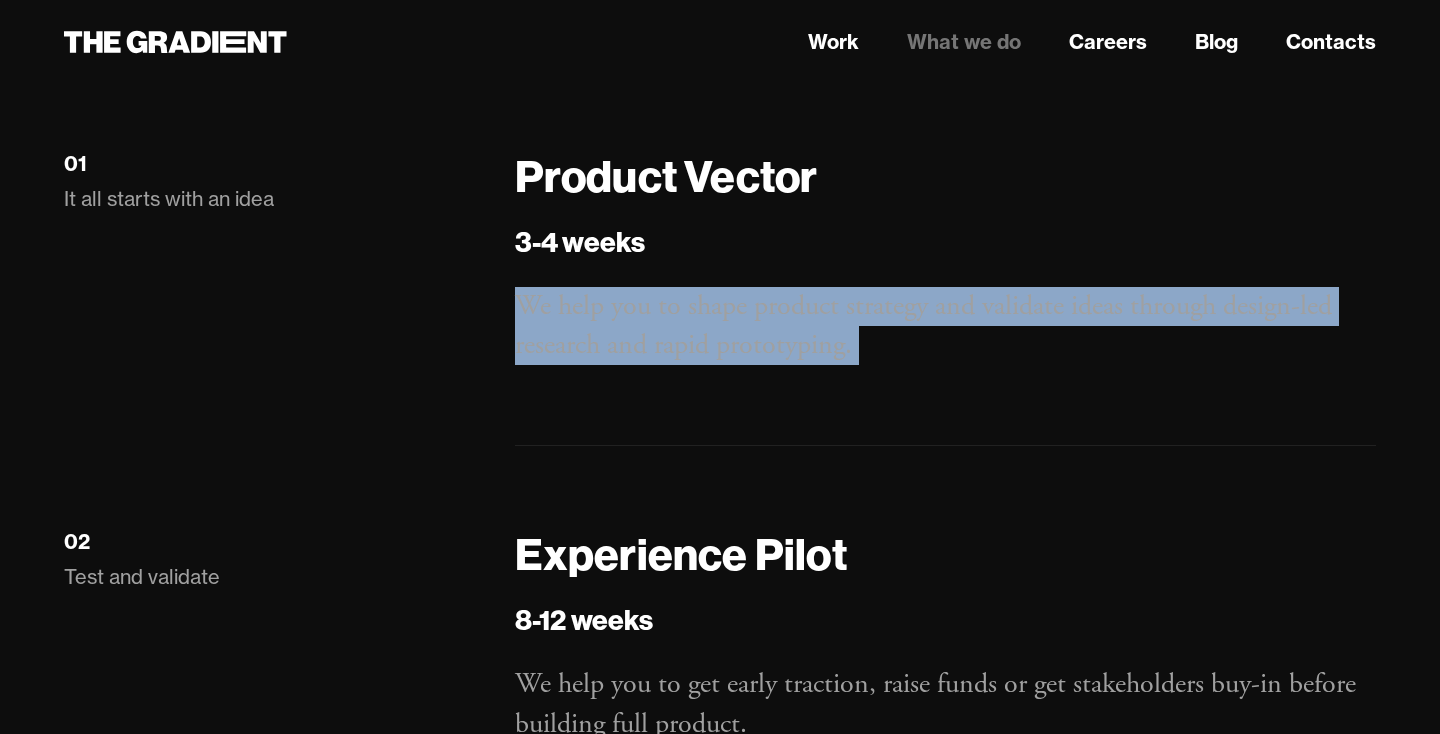 click on "We help you to shape product strategy and validate ideas through design-led research and rapid prototyping." at bounding box center (945, 326) 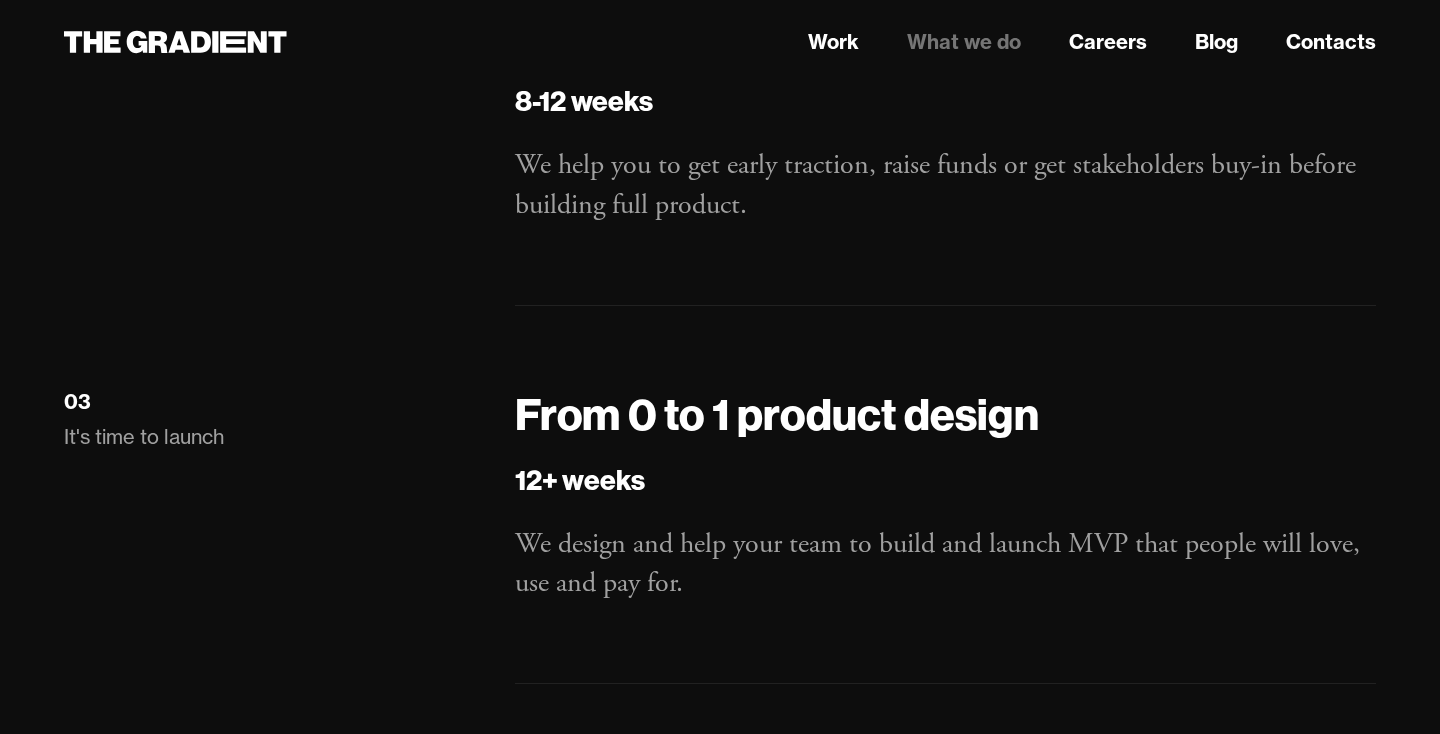 scroll, scrollTop: 3213, scrollLeft: 0, axis: vertical 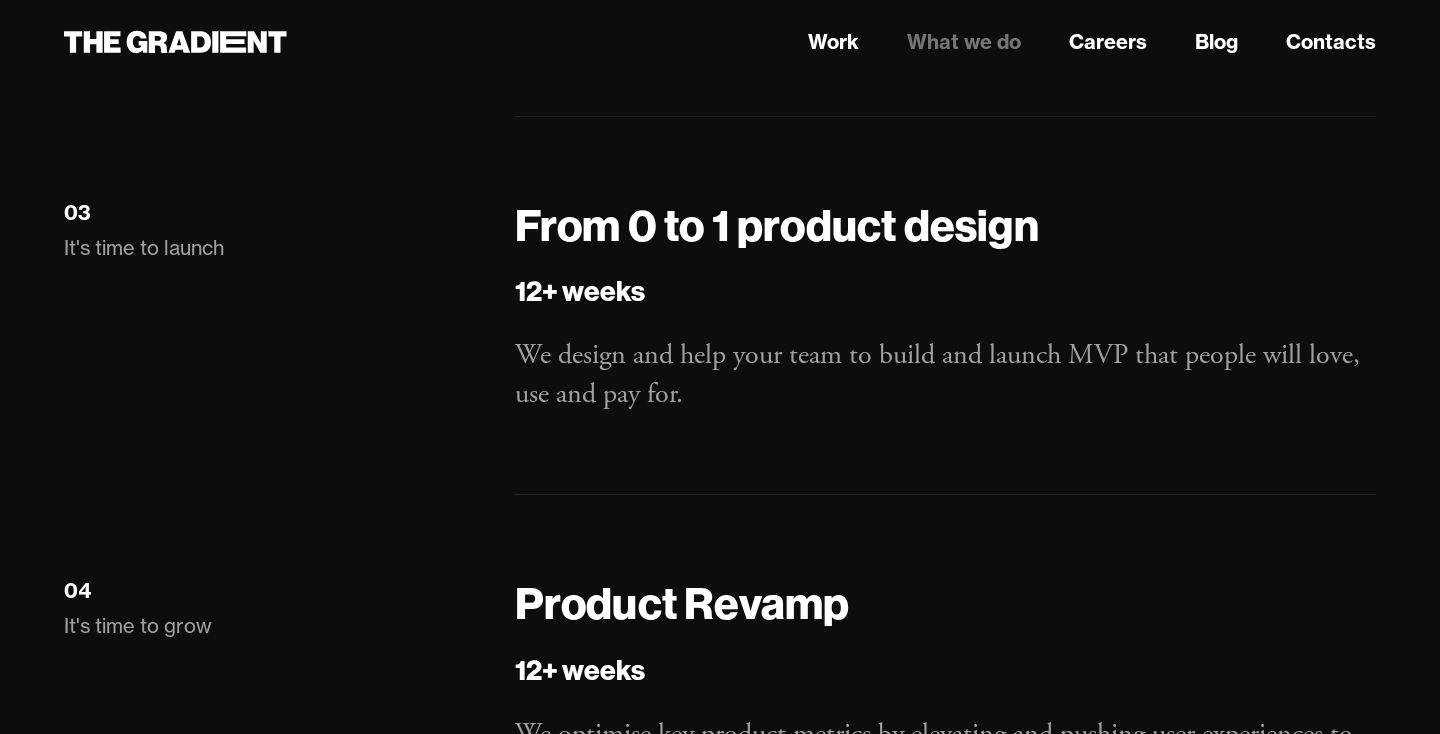 click on "We design and help your team to build and launch MVP that people will love, use and pay for." at bounding box center (945, 375) 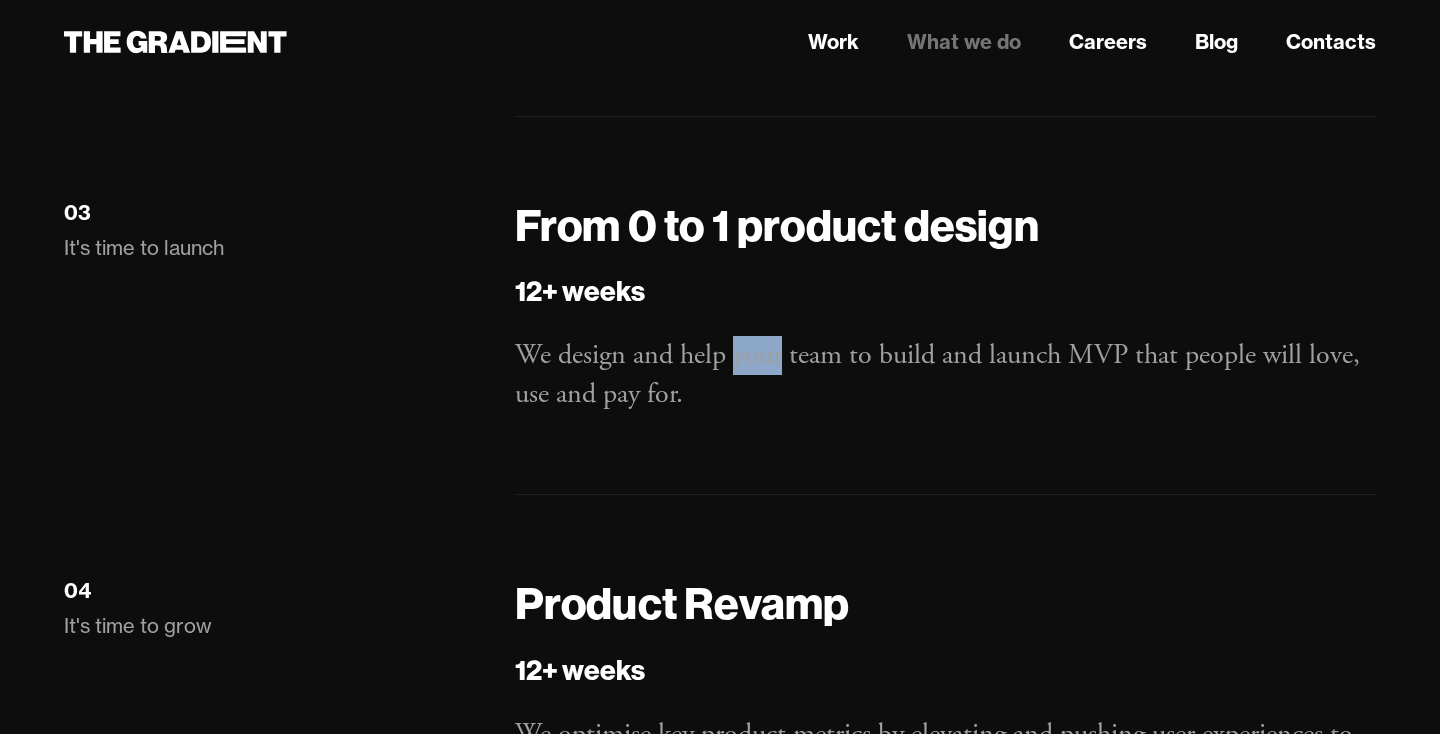 click on "We design and help your team to build and launch MVP that people will love, use and pay for." at bounding box center [945, 375] 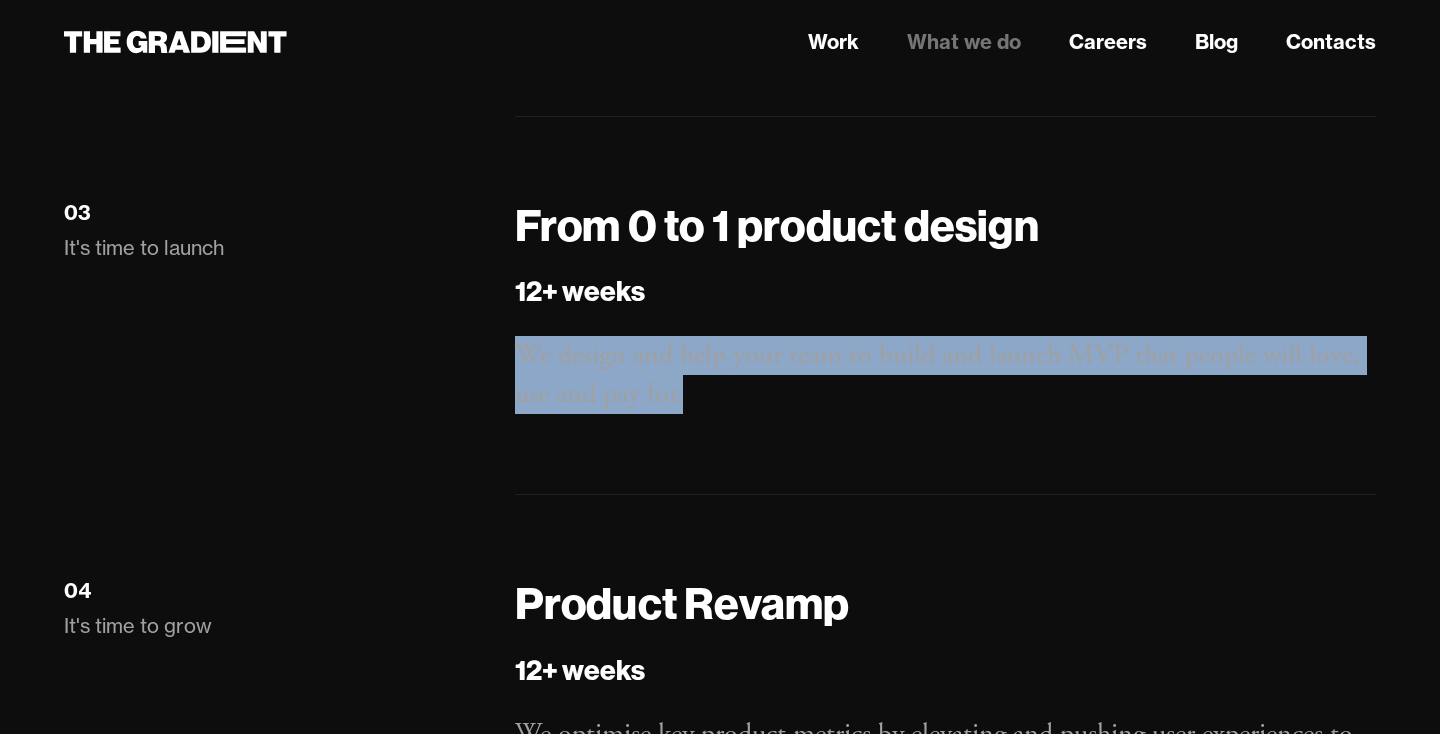 click on "We design and help your team to build and launch MVP that people will love, use and pay for." at bounding box center [945, 375] 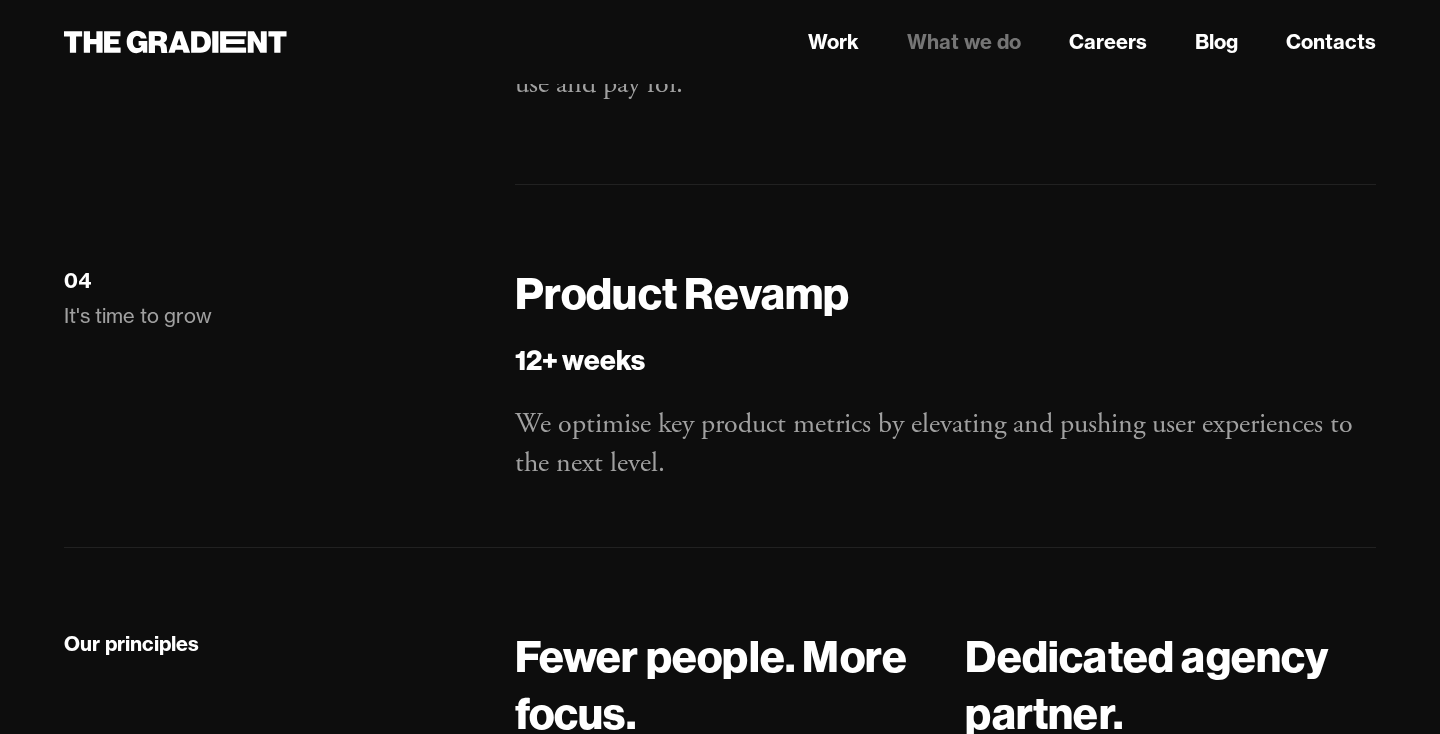 scroll, scrollTop: 3526, scrollLeft: 0, axis: vertical 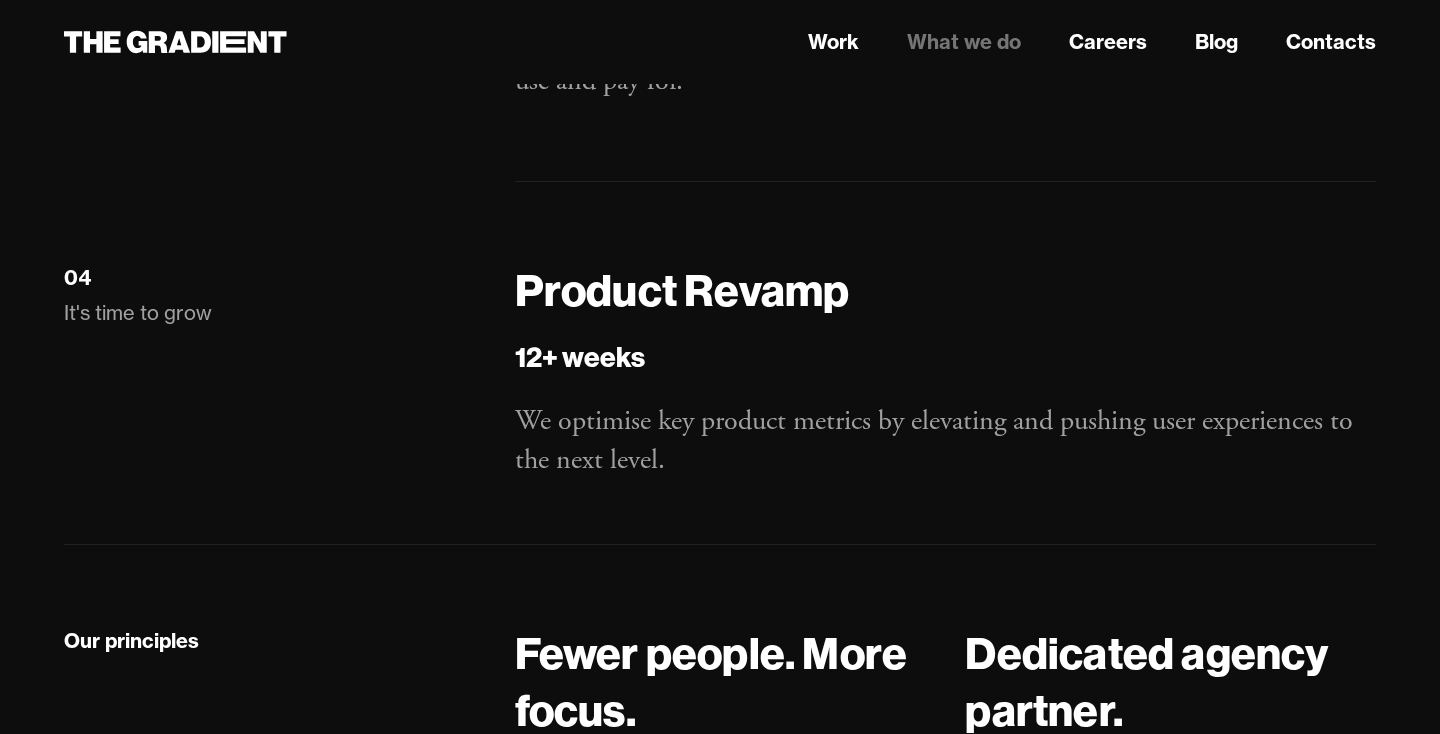 click on "We optimise key product metrics by elevating and pushing user experiences to the next level." at bounding box center [945, 441] 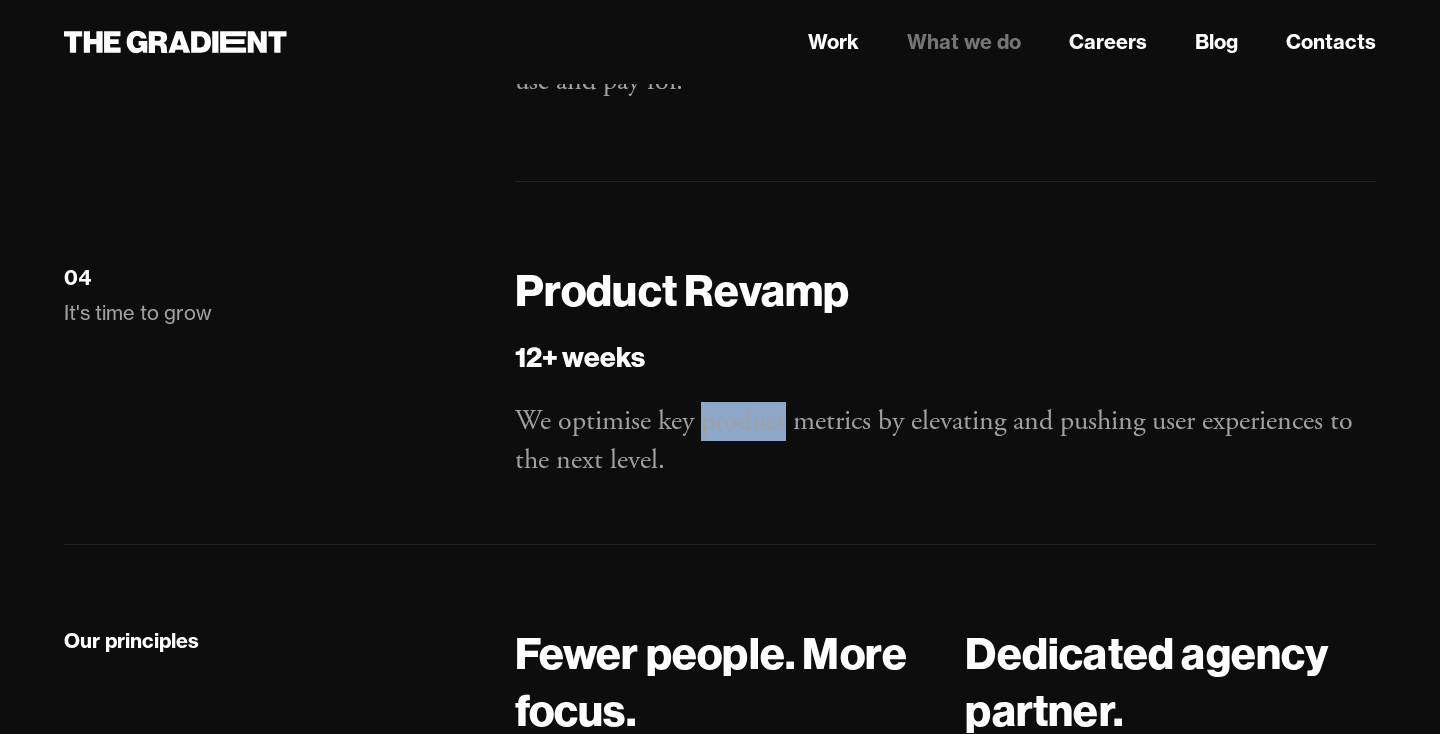 click on "We optimise key product metrics by elevating and pushing user experiences to the next level." at bounding box center [945, 441] 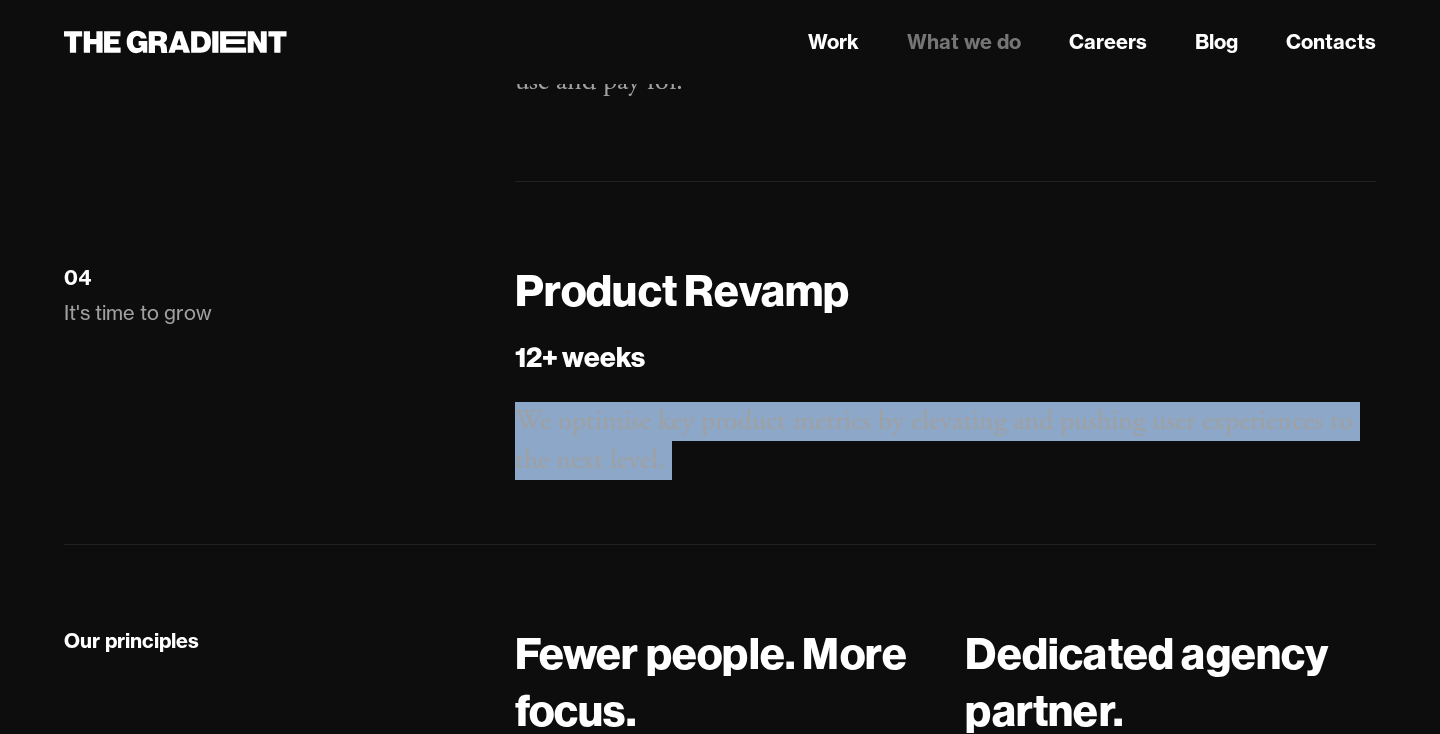 click on "We optimise key product metrics by elevating and pushing user experiences to the next level." at bounding box center [945, 441] 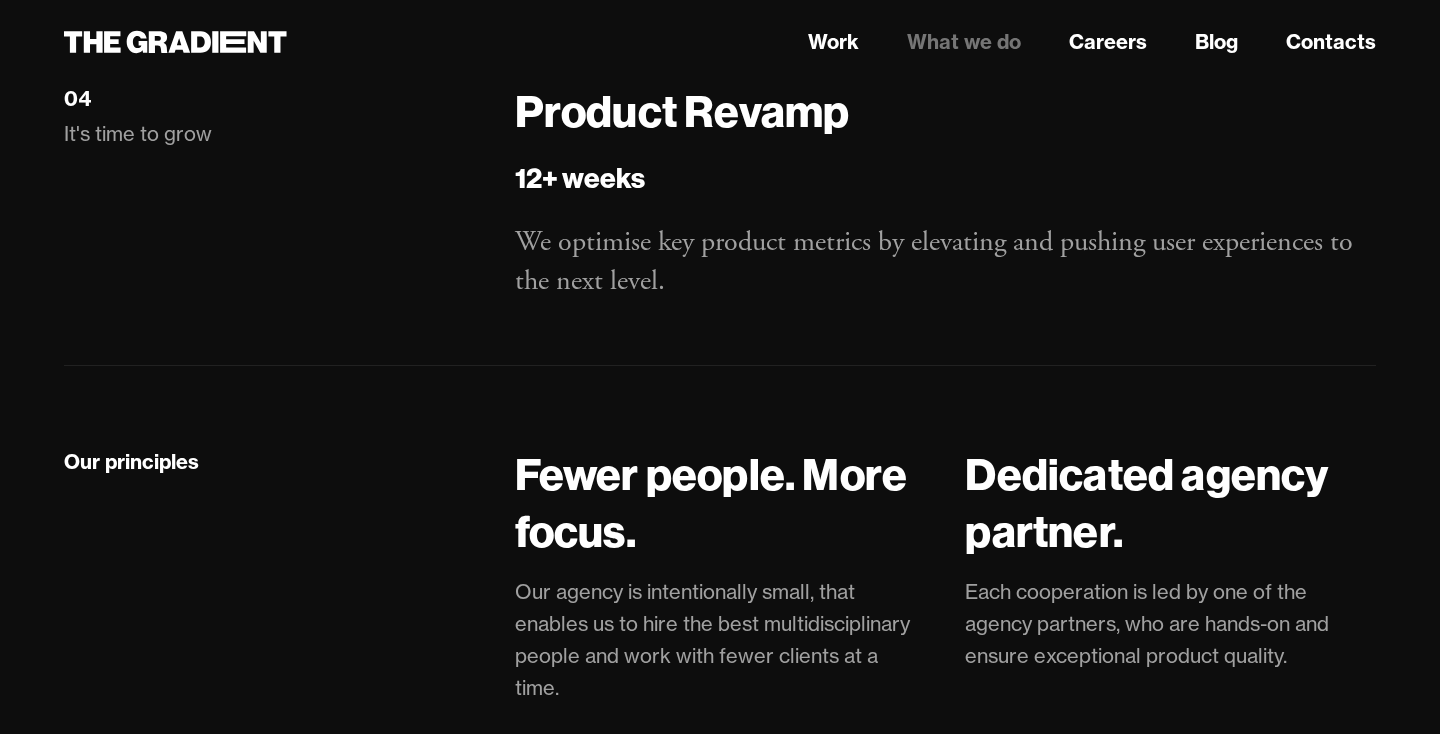 click on "Our principles Fewer people. More focus. Our agency is intentionally small, that enables us to hire the best multidisciplinary people and work with fewer clients at a time. Dedicated agency partner. Each cooperation is led by one of the agency partners, who are hands-on and ensure exceptional product quality. It all starts with the strategy. We start each new project with a discovery phase to clarify goals and identify opportunities by analyzing the client's business, market, and customer needs. Constant user testing. Testing and validation are an integral part of our work processes. We test prototypes frequently to uncover insights and inform our design decisions. One team with the client. We work closely both with the client’s team and other vendors. As a result, we work as one integrated team, doing the right things in the right way. Integration with the development. Fully dedicated teams. Ongoing optimization." at bounding box center [720, 1195] 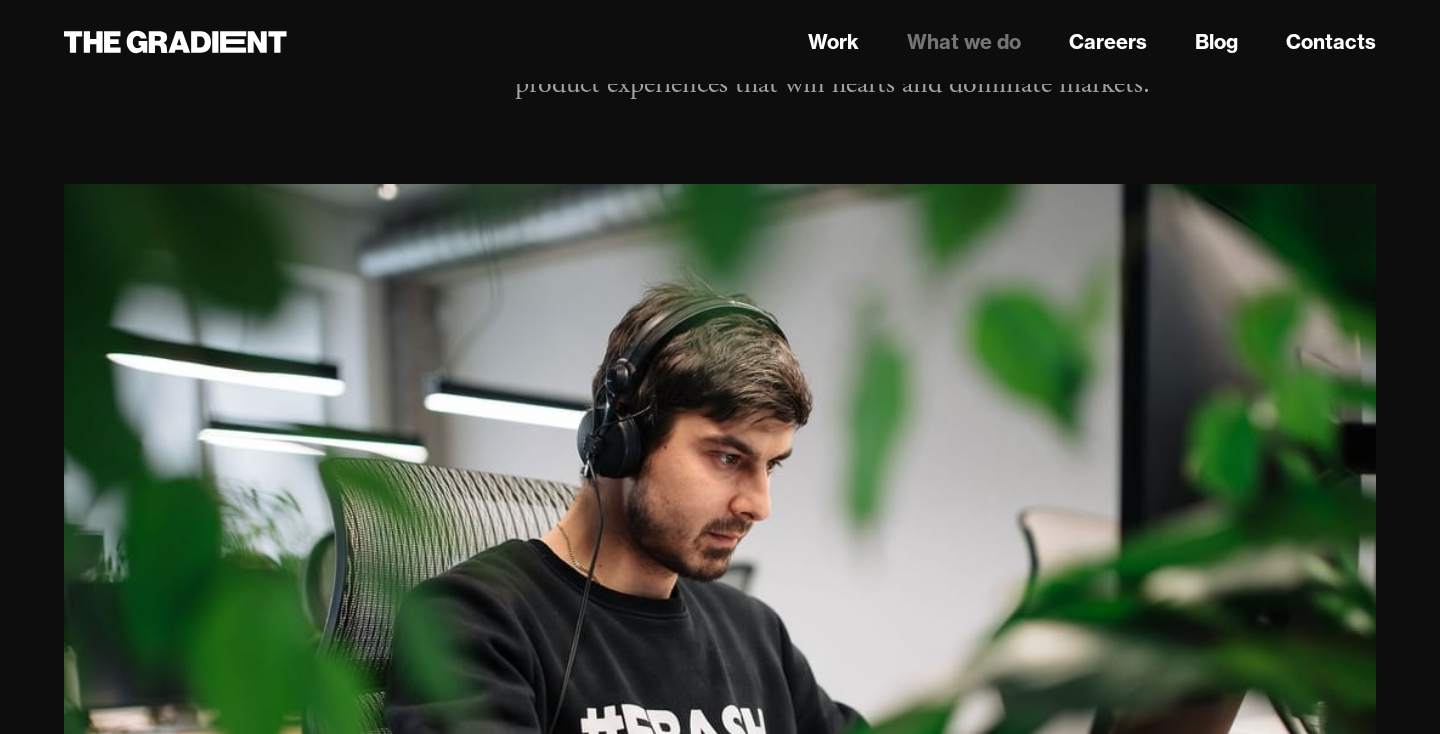 scroll, scrollTop: 0, scrollLeft: 0, axis: both 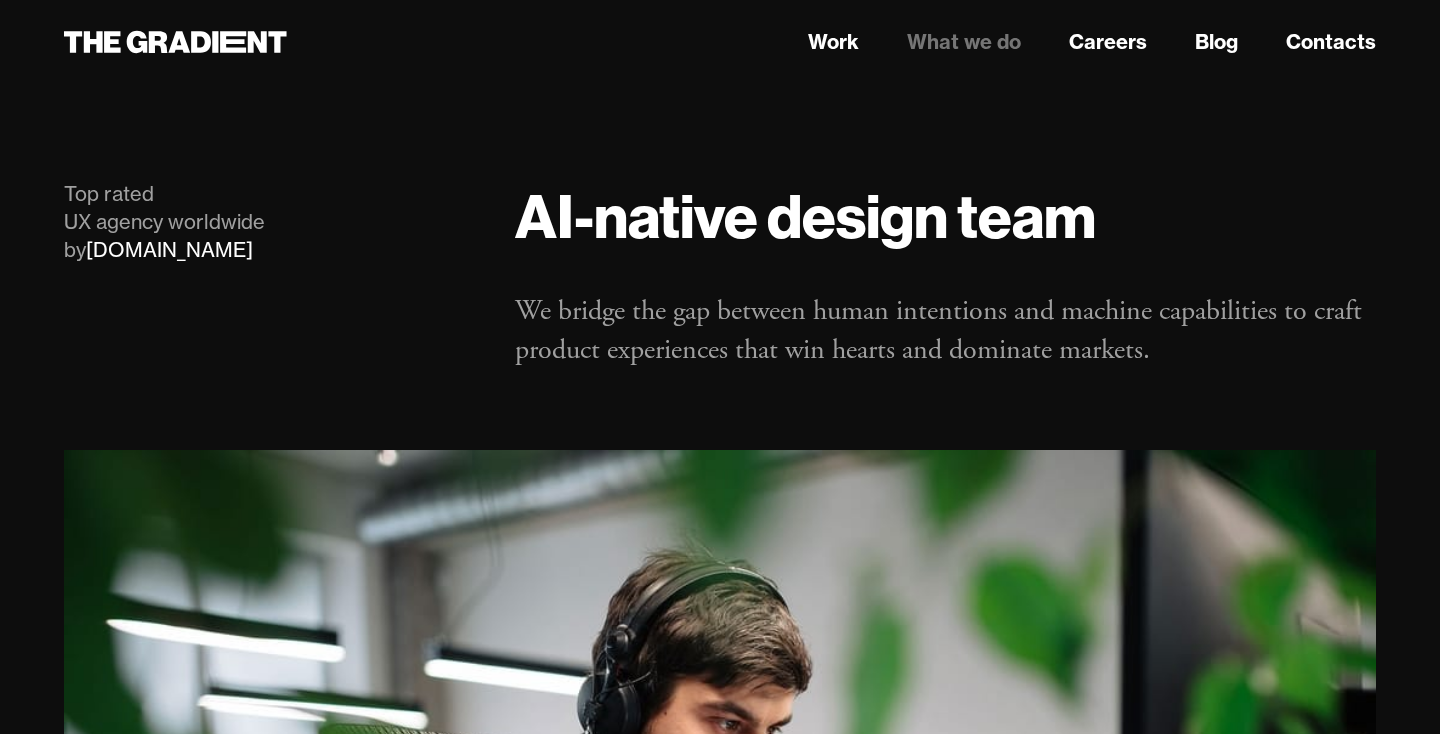 click on "We bridge the gap between human intentions and machine capabilities to craft product experiences that win hearts and dominate markets." at bounding box center [945, 331] 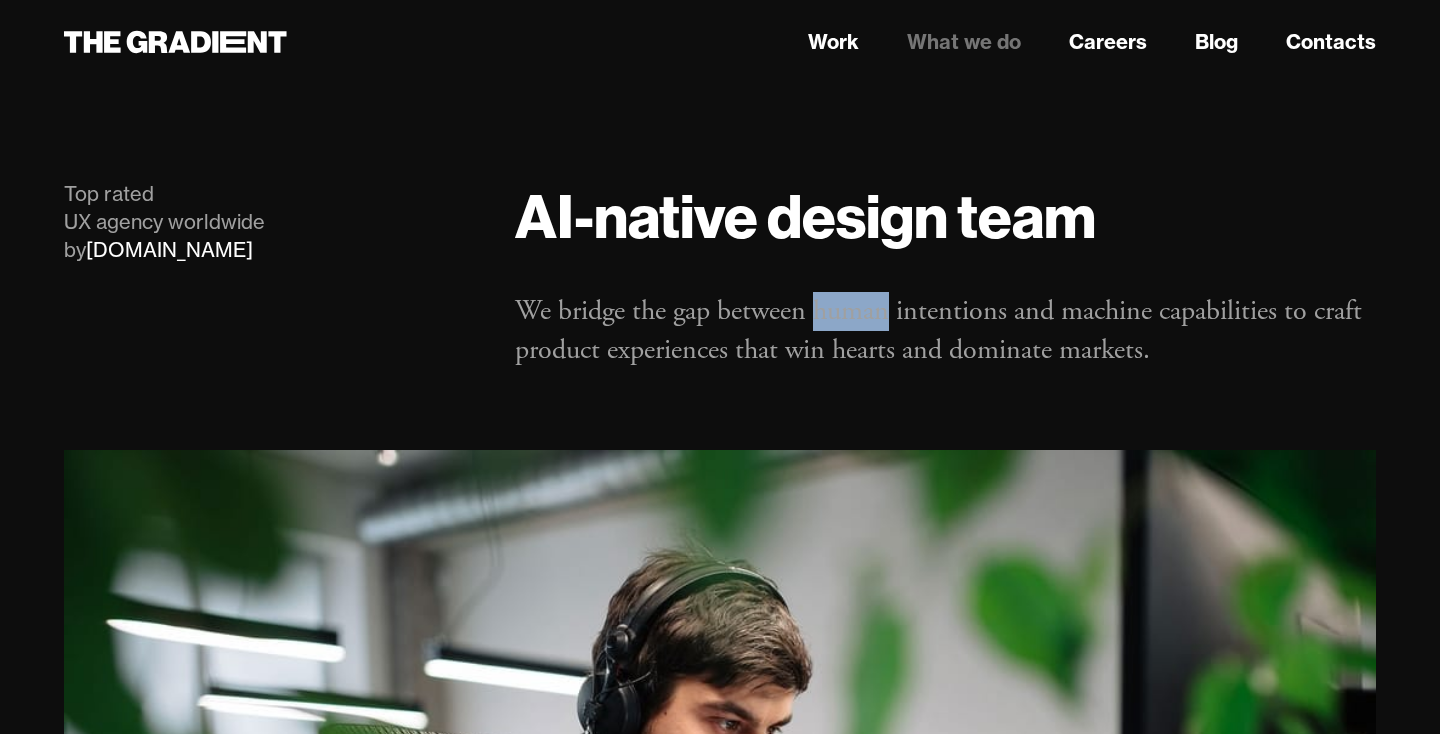 click on "We bridge the gap between human intentions and machine capabilities to craft product experiences that win hearts and dominate markets." at bounding box center [945, 331] 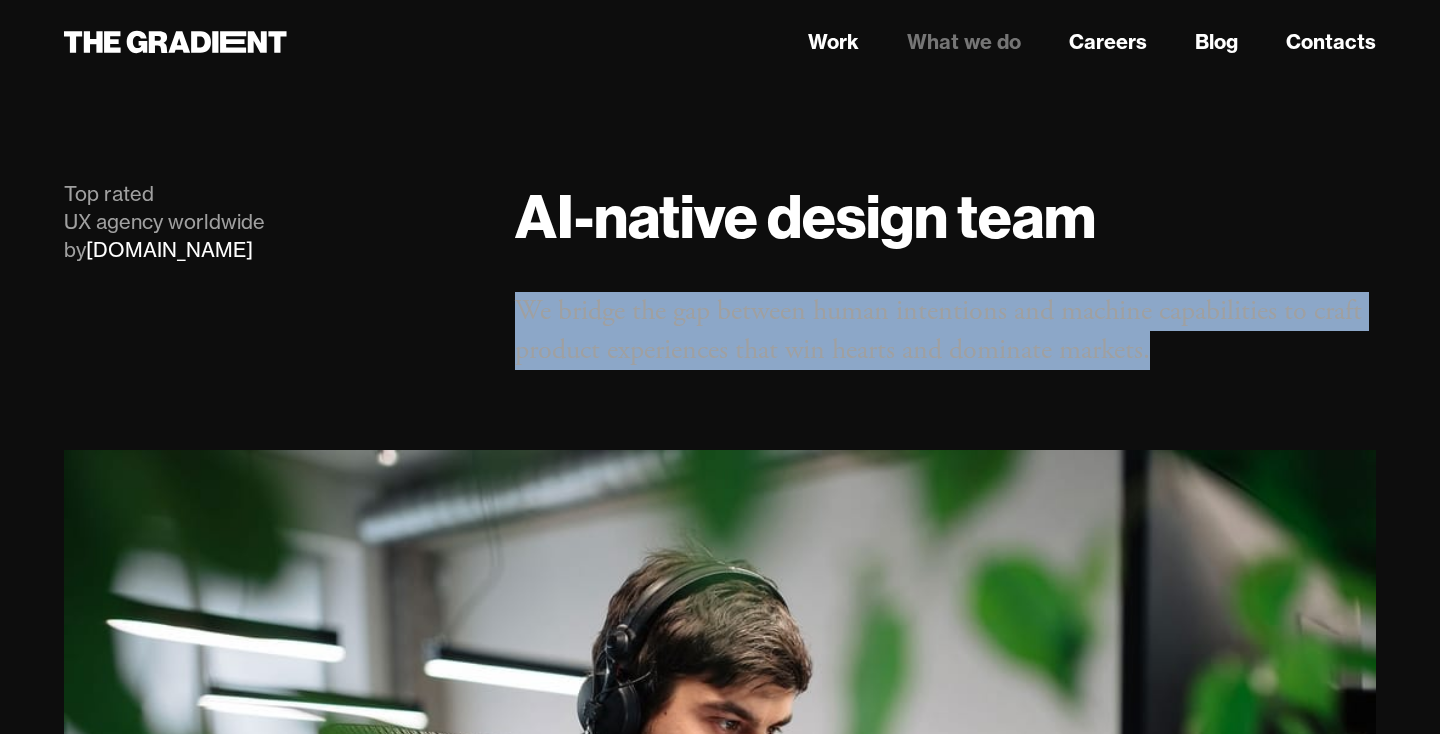 click on "We bridge the gap between human intentions and machine capabilities to craft product experiences that win hearts and dominate markets." at bounding box center [945, 331] 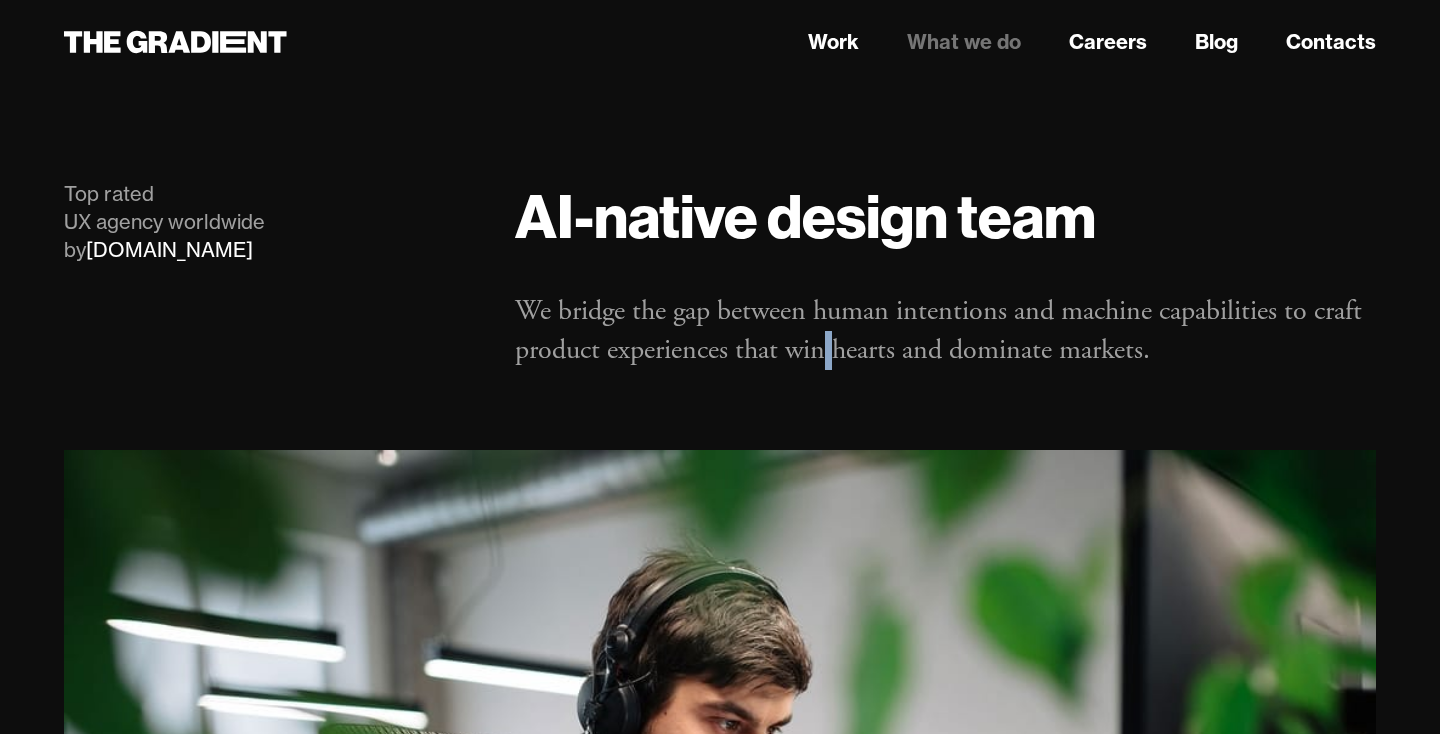 click on "We bridge the gap between human intentions and machine capabilities to craft product experiences that win hearts and dominate markets." at bounding box center [945, 331] 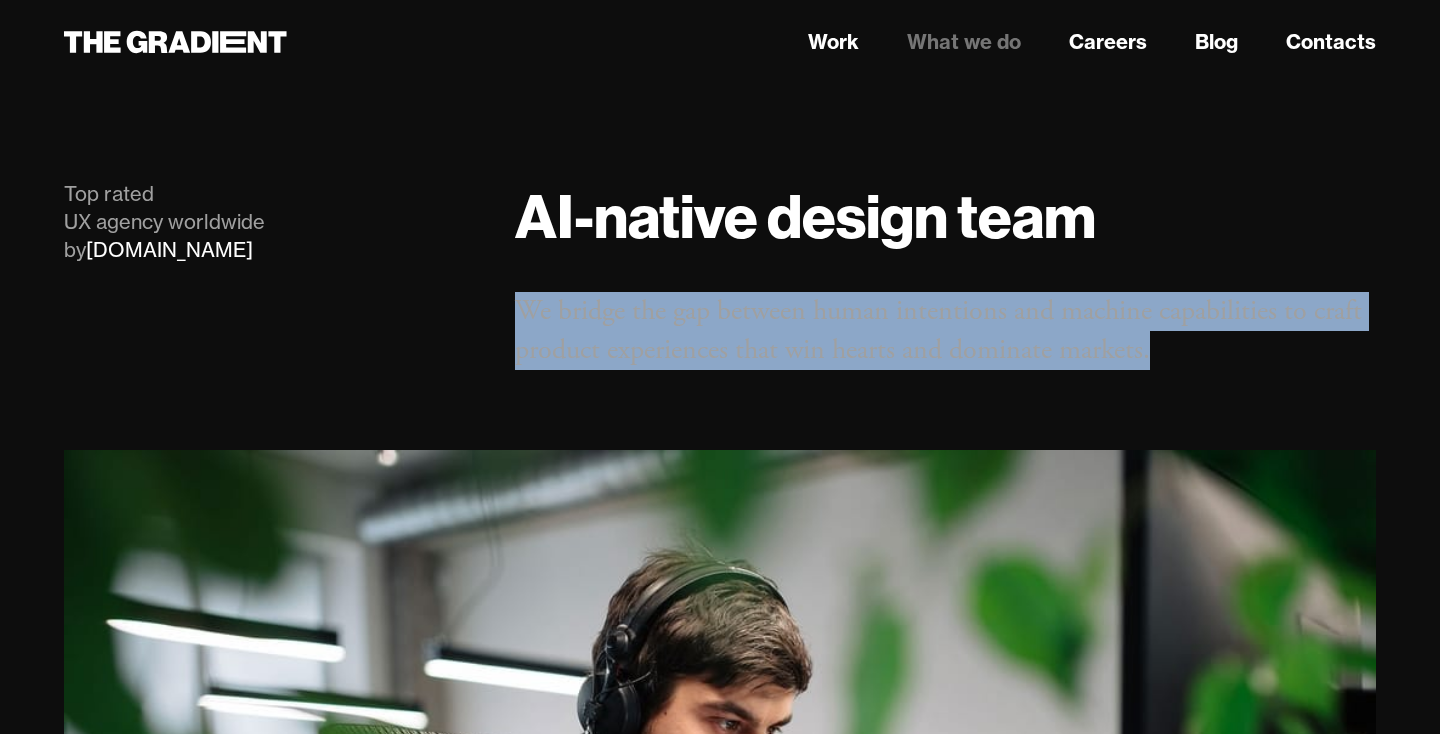 click on "We bridge the gap between human intentions and machine capabilities to craft product experiences that win hearts and dominate markets." at bounding box center [945, 331] 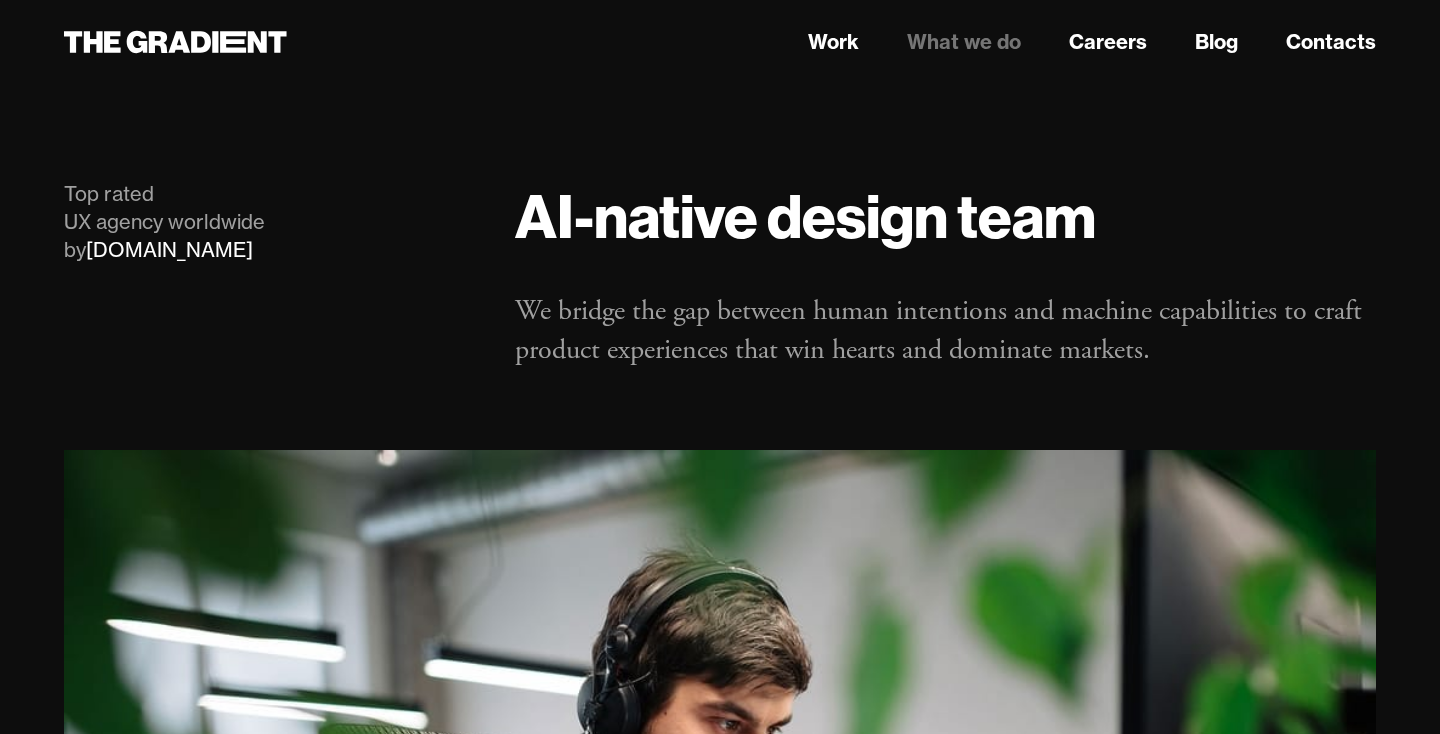 click on "AI-native design team" at bounding box center (945, 216) 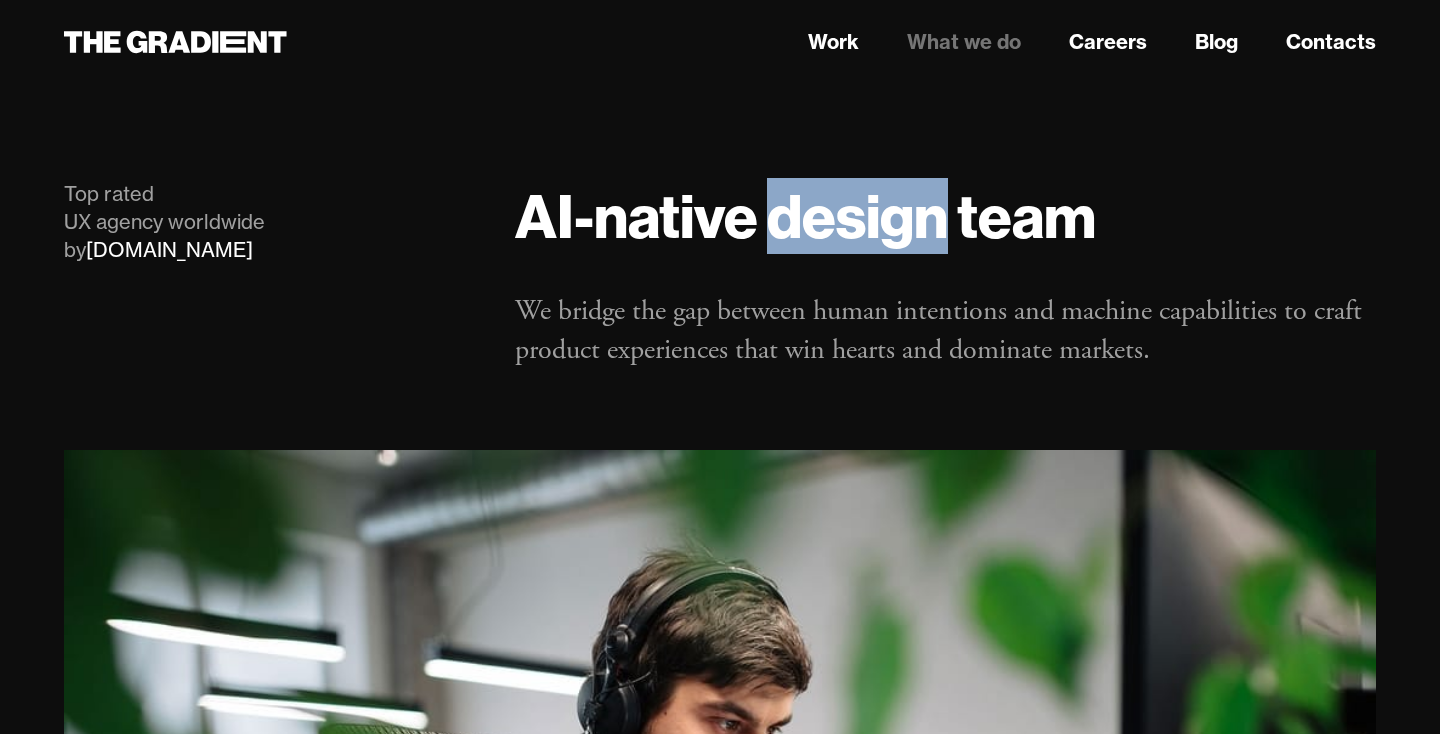click on "AI-native design team" at bounding box center (945, 216) 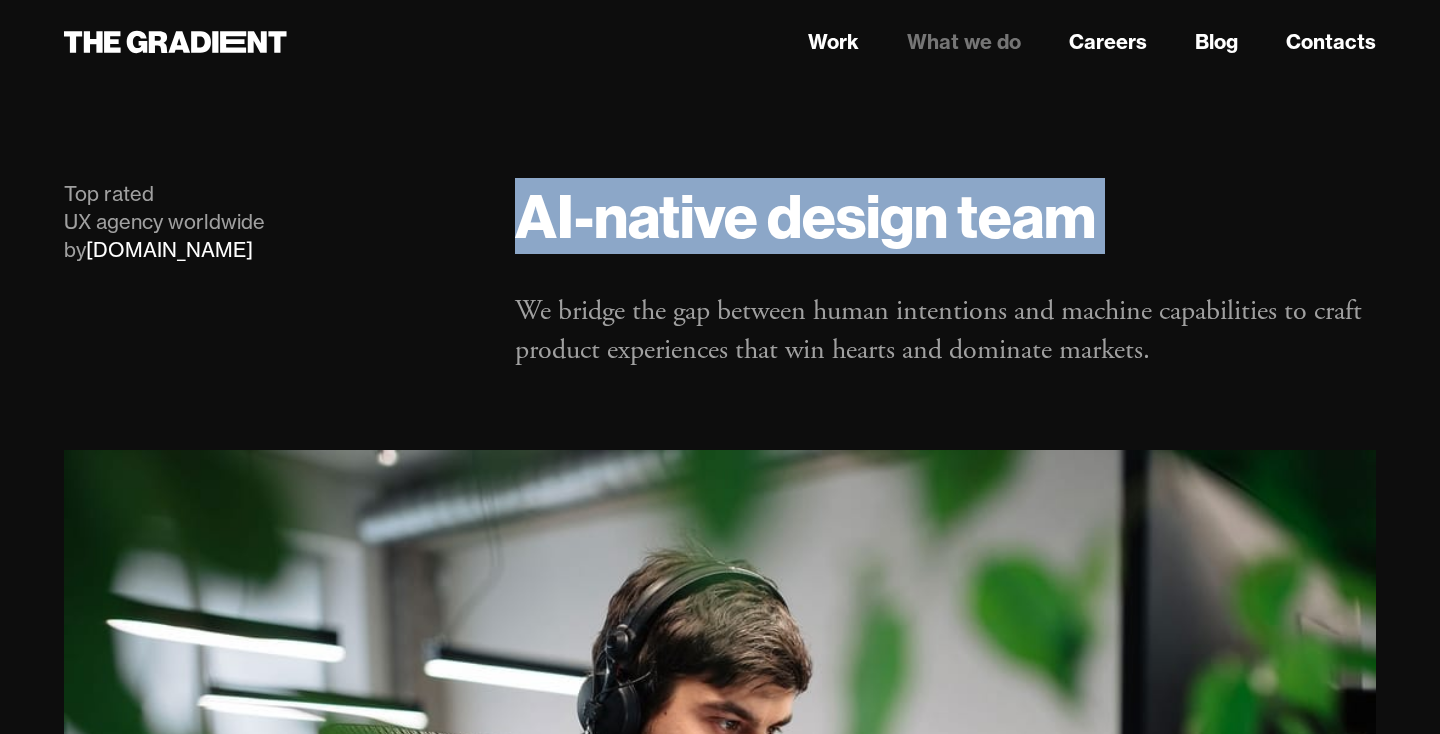 click on "AI-native design team" at bounding box center (945, 216) 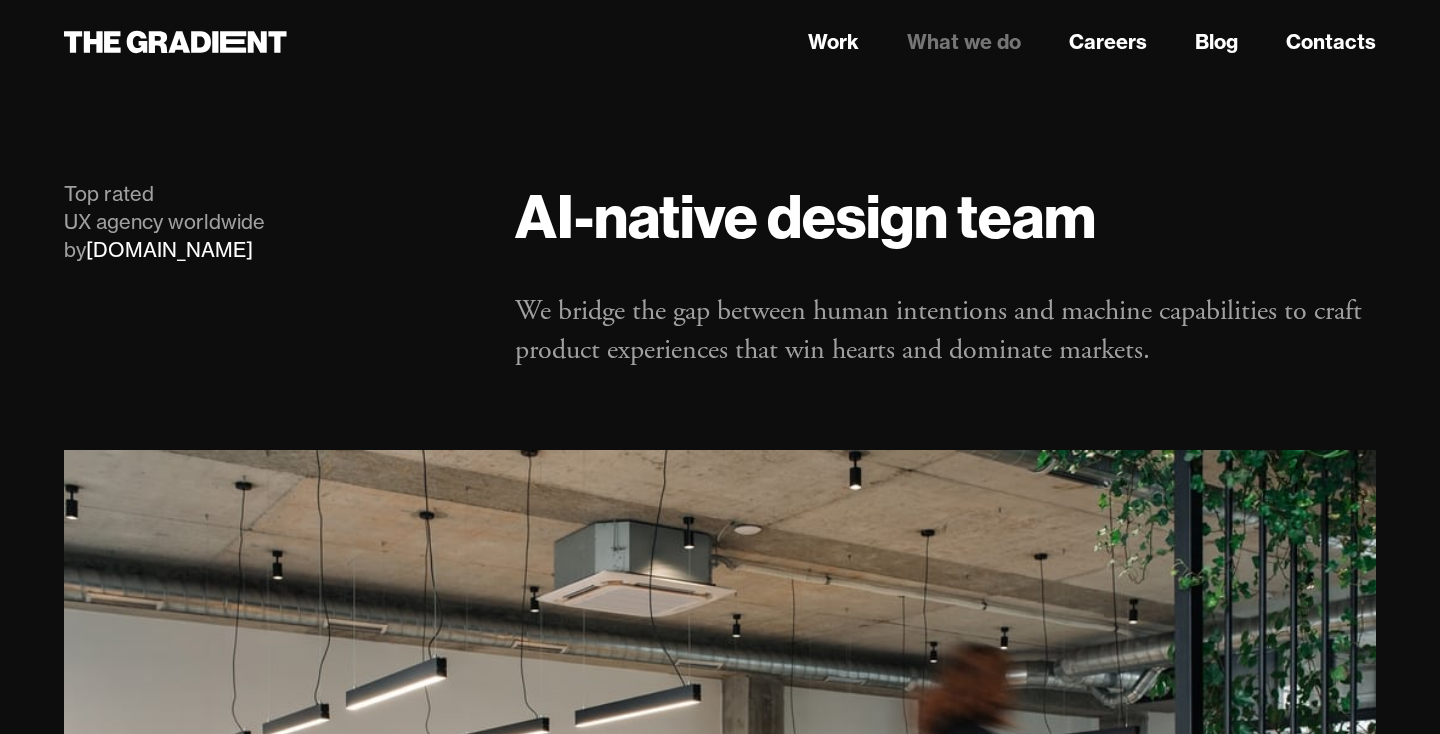 click on "We bridge the gap between human intentions and machine capabilities to craft product experiences that win hearts and dominate markets." at bounding box center [945, 331] 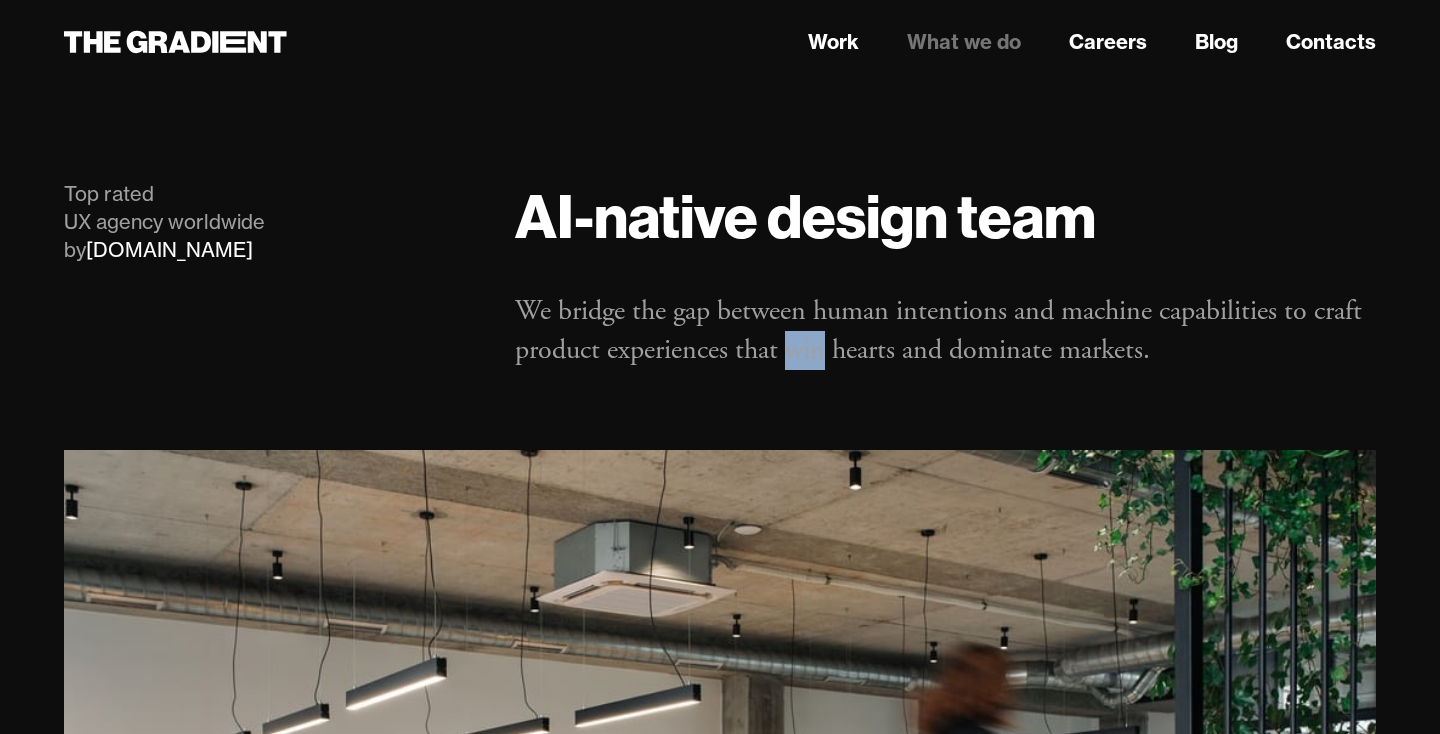 click on "We bridge the gap between human intentions and machine capabilities to craft product experiences that win hearts and dominate markets." at bounding box center (945, 331) 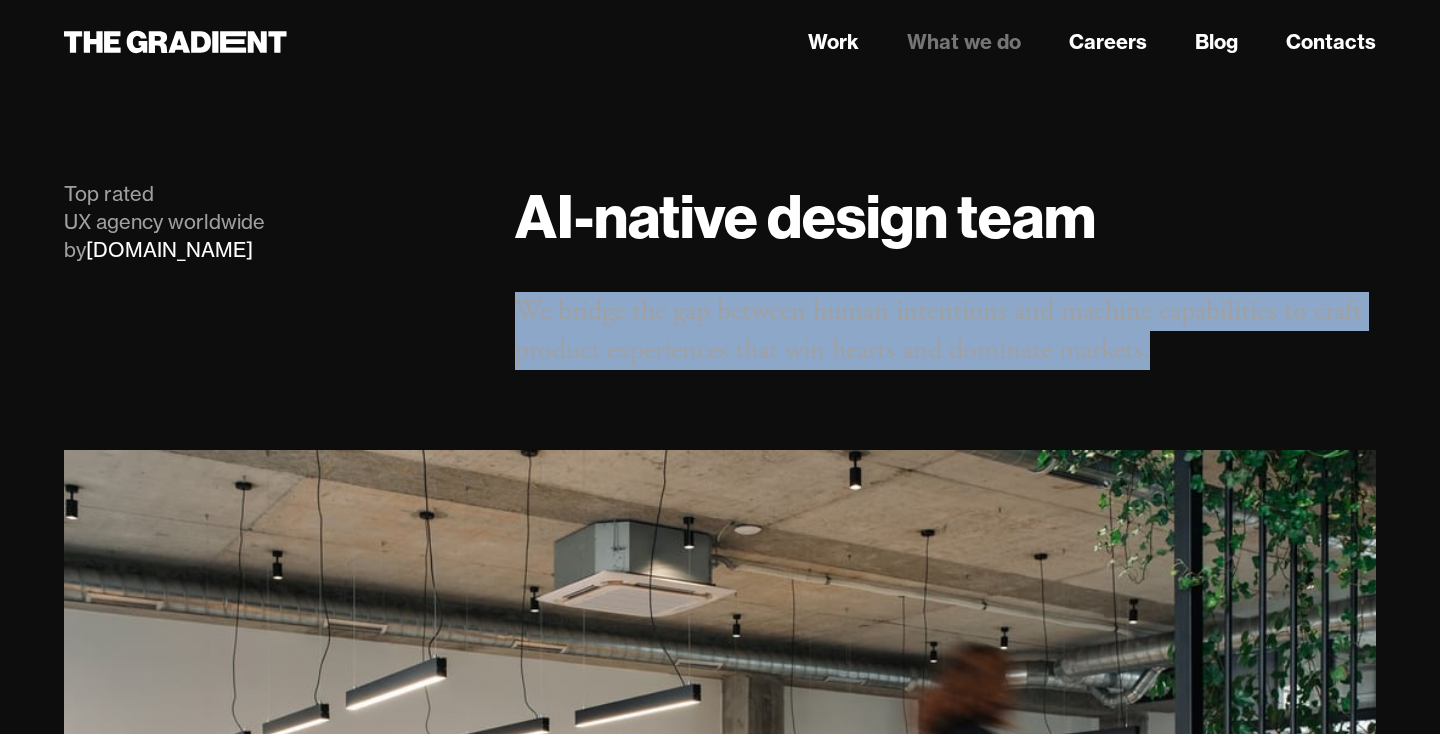 click on "We bridge the gap between human intentions and machine capabilities to craft product experiences that win hearts and dominate markets." at bounding box center [945, 331] 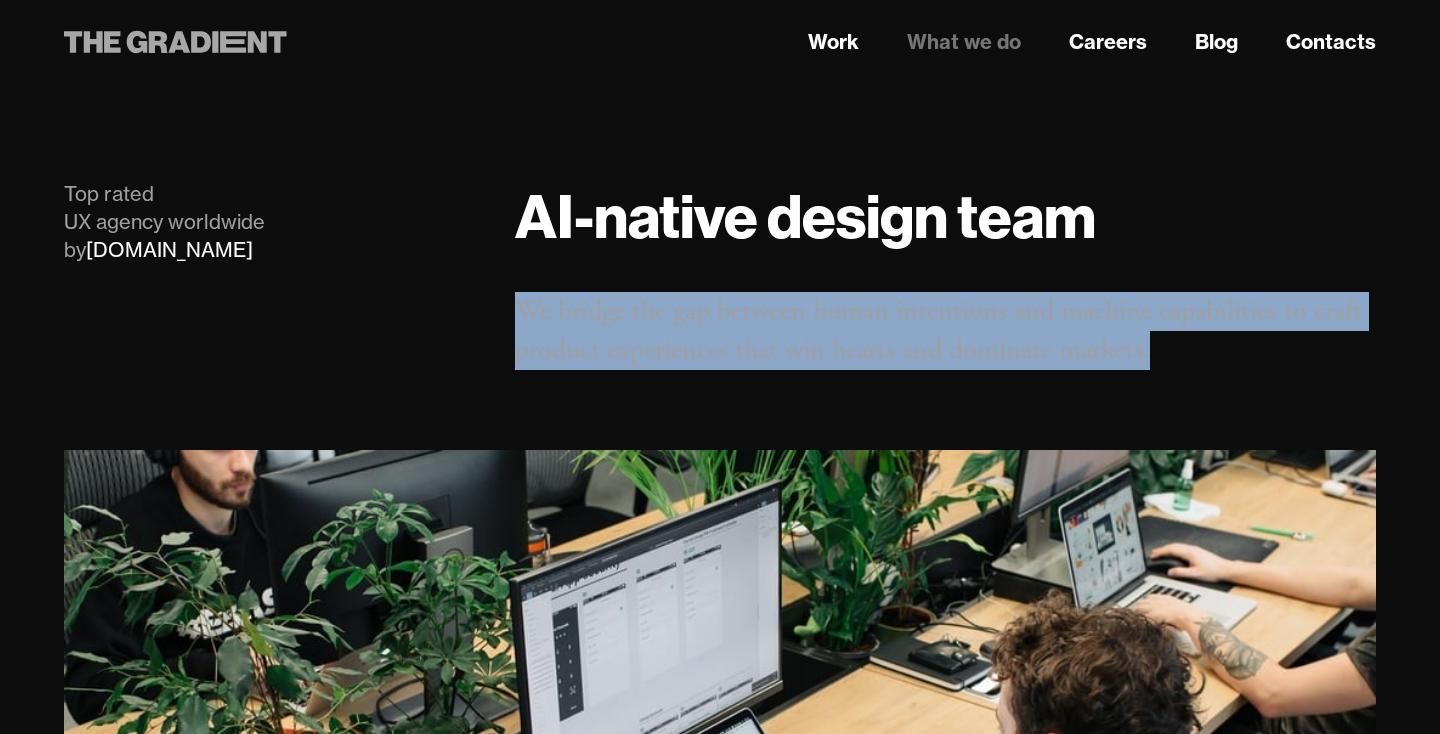 click 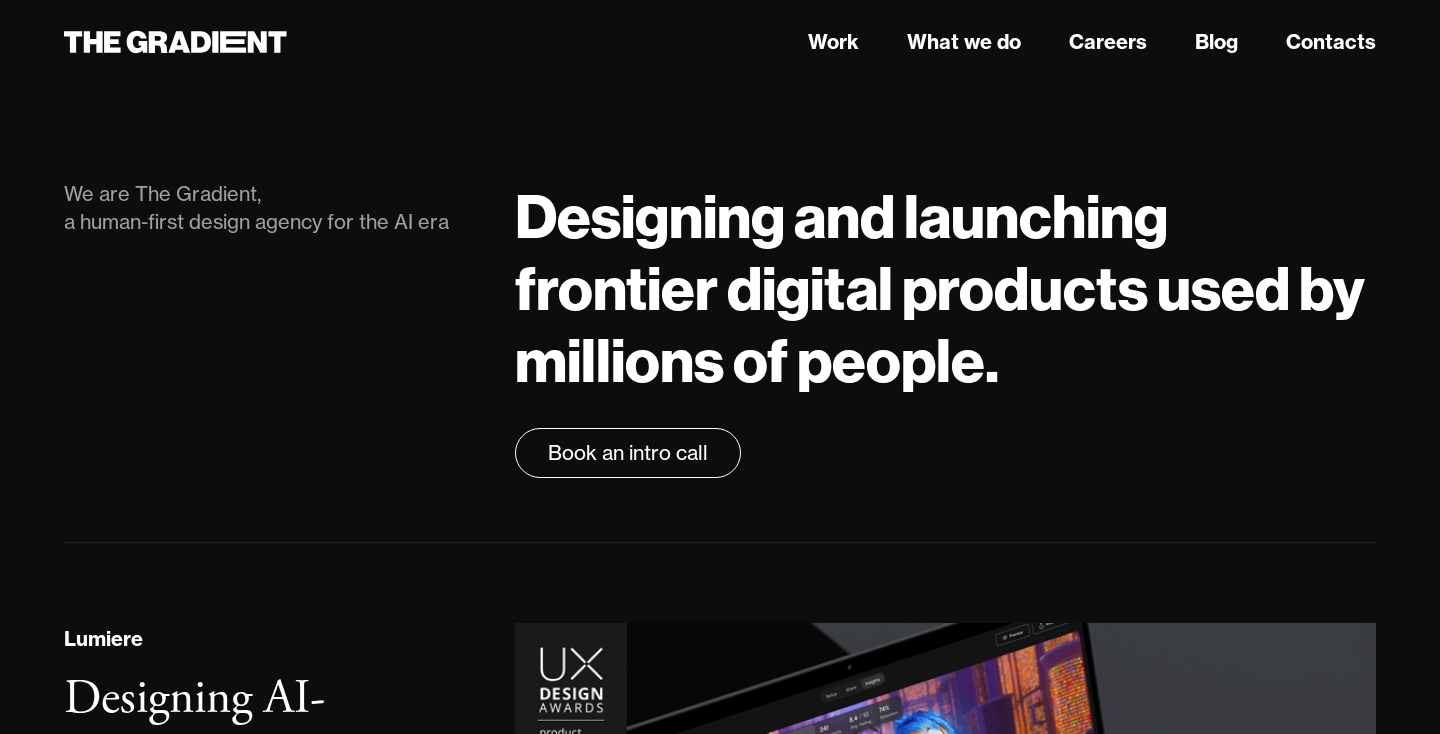 scroll, scrollTop: 0, scrollLeft: 0, axis: both 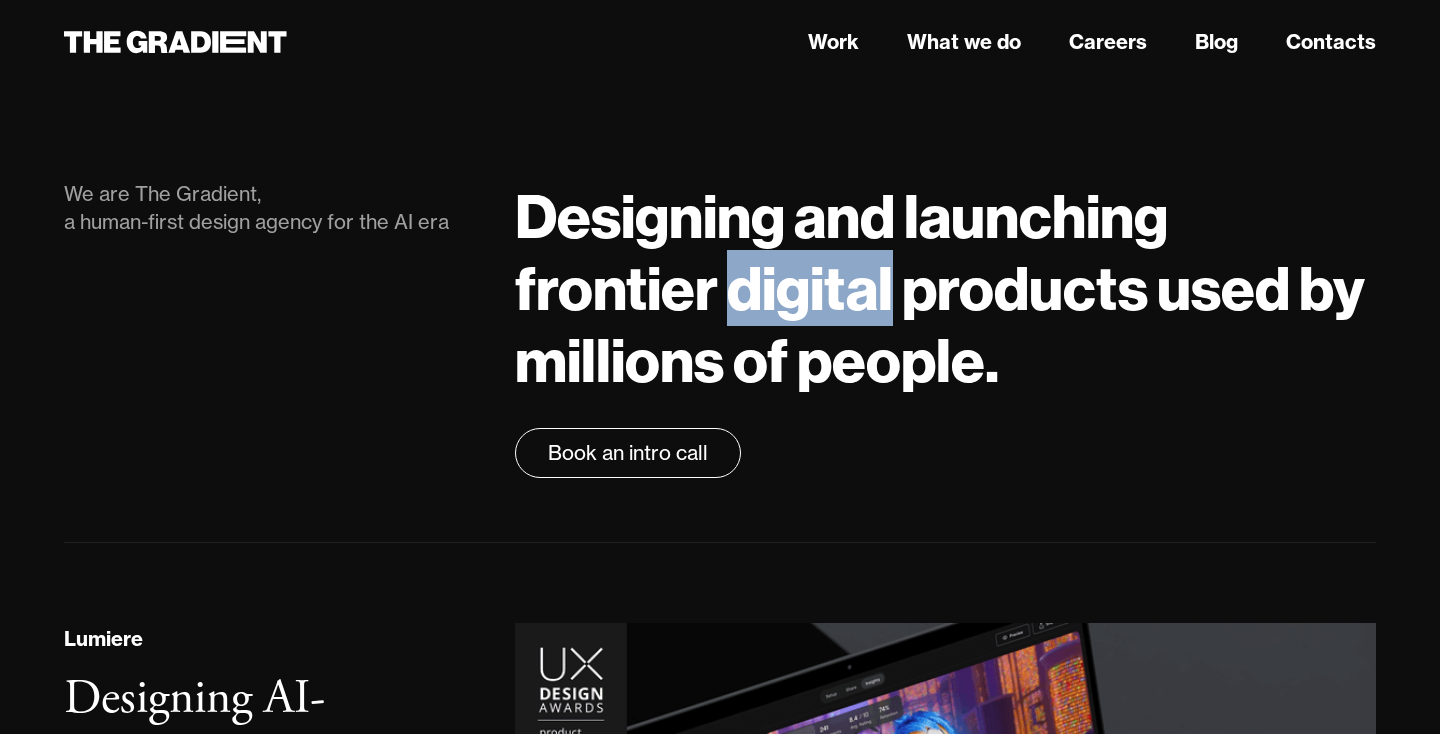 click on "Designing and launching frontier digital products used by millions of people." at bounding box center (945, 288) 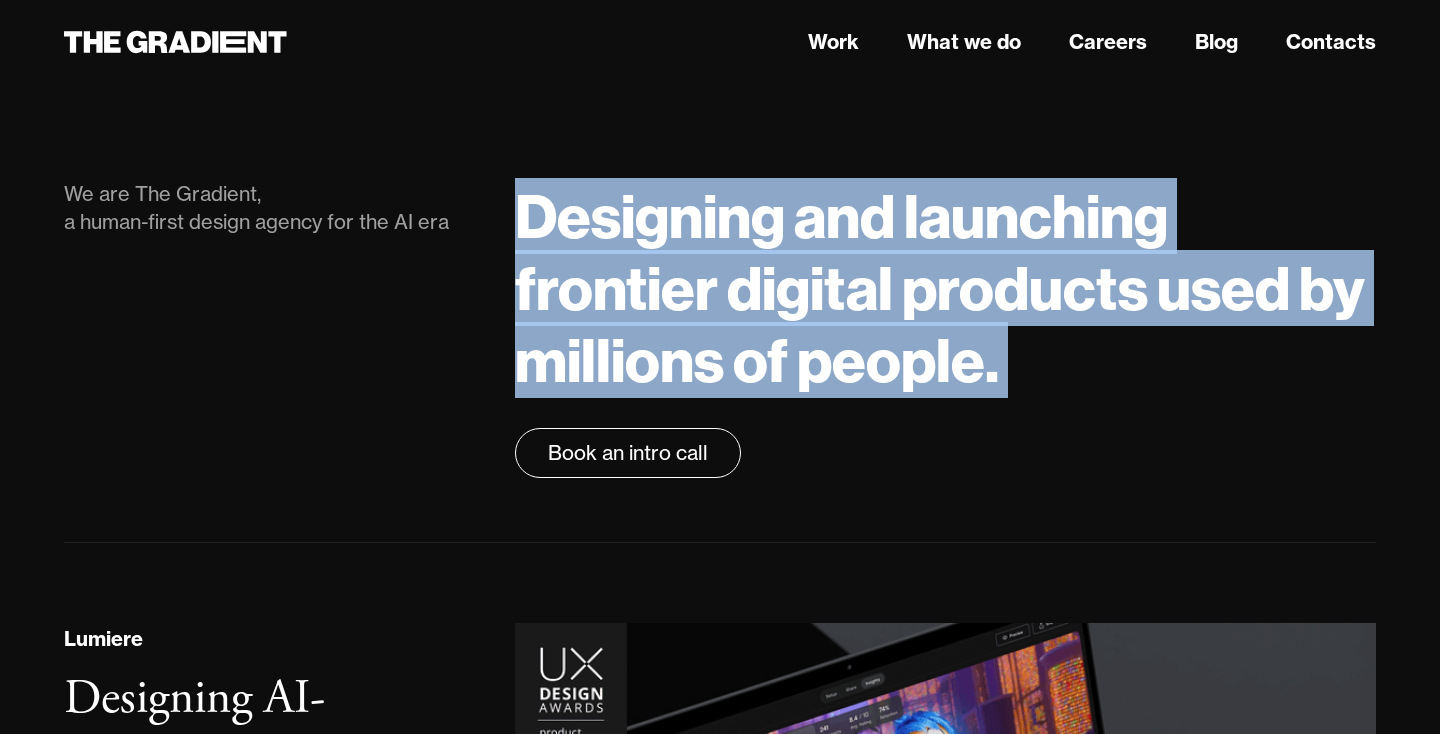 click on "Designing and launching frontier digital products used by millions of people." at bounding box center (945, 288) 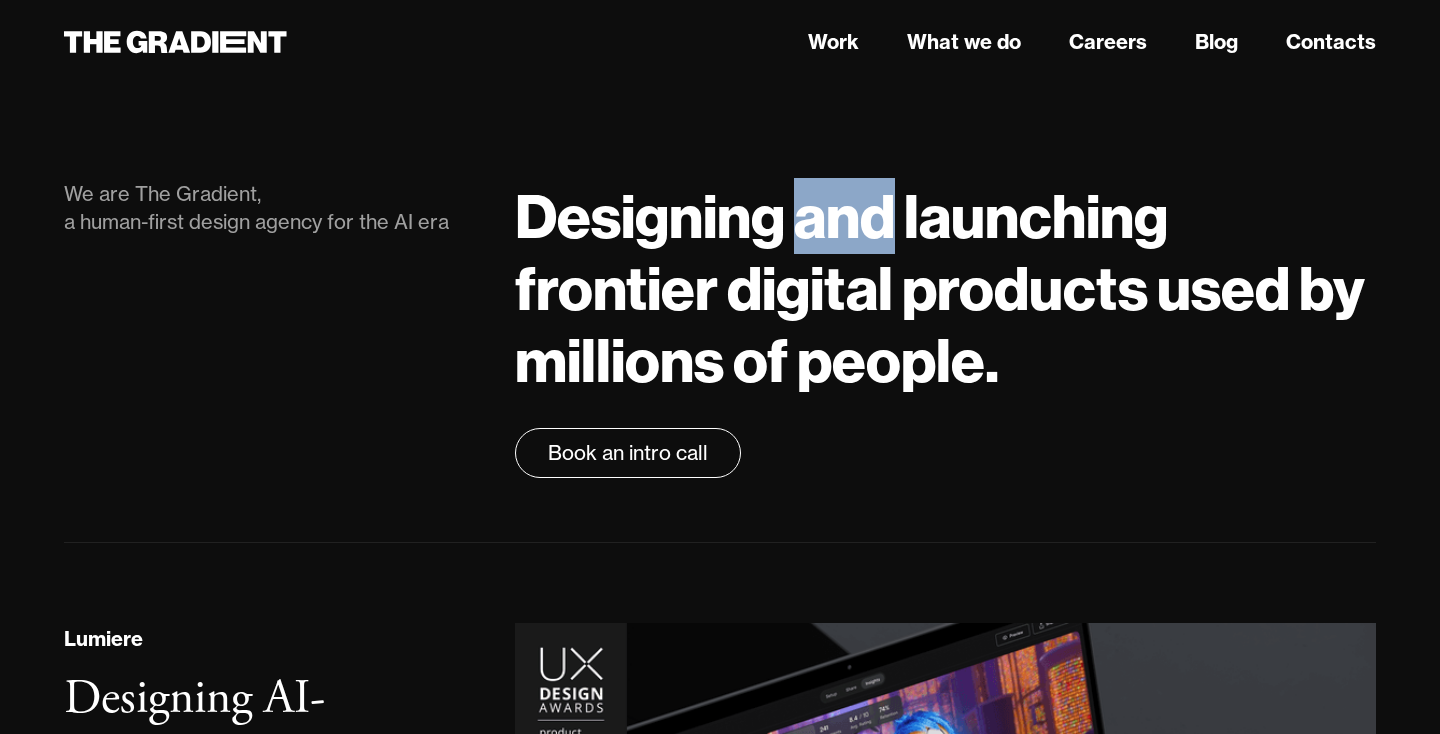 click on "Designing and launching frontier digital products used by millions of people." at bounding box center [945, 288] 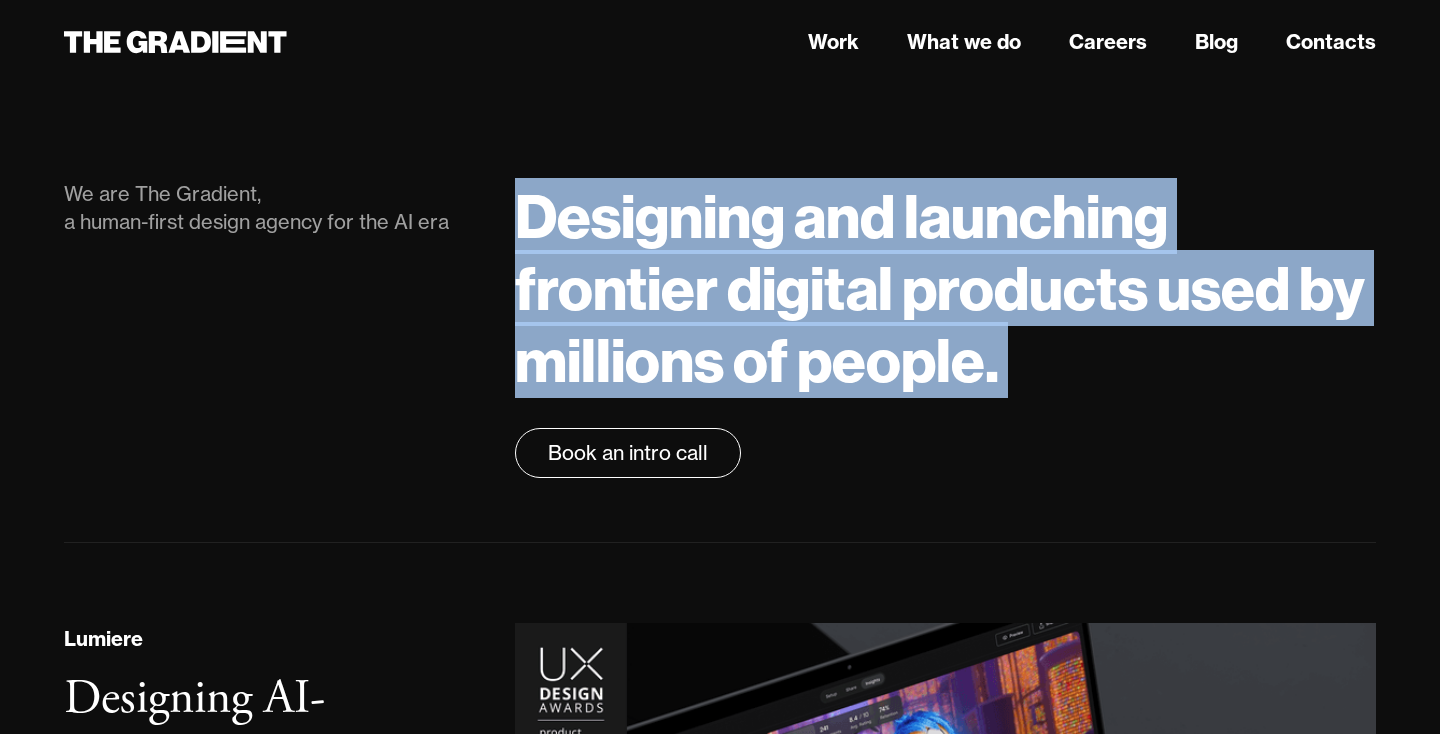click on "Designing and launching frontier digital products used by millions of people." at bounding box center [945, 288] 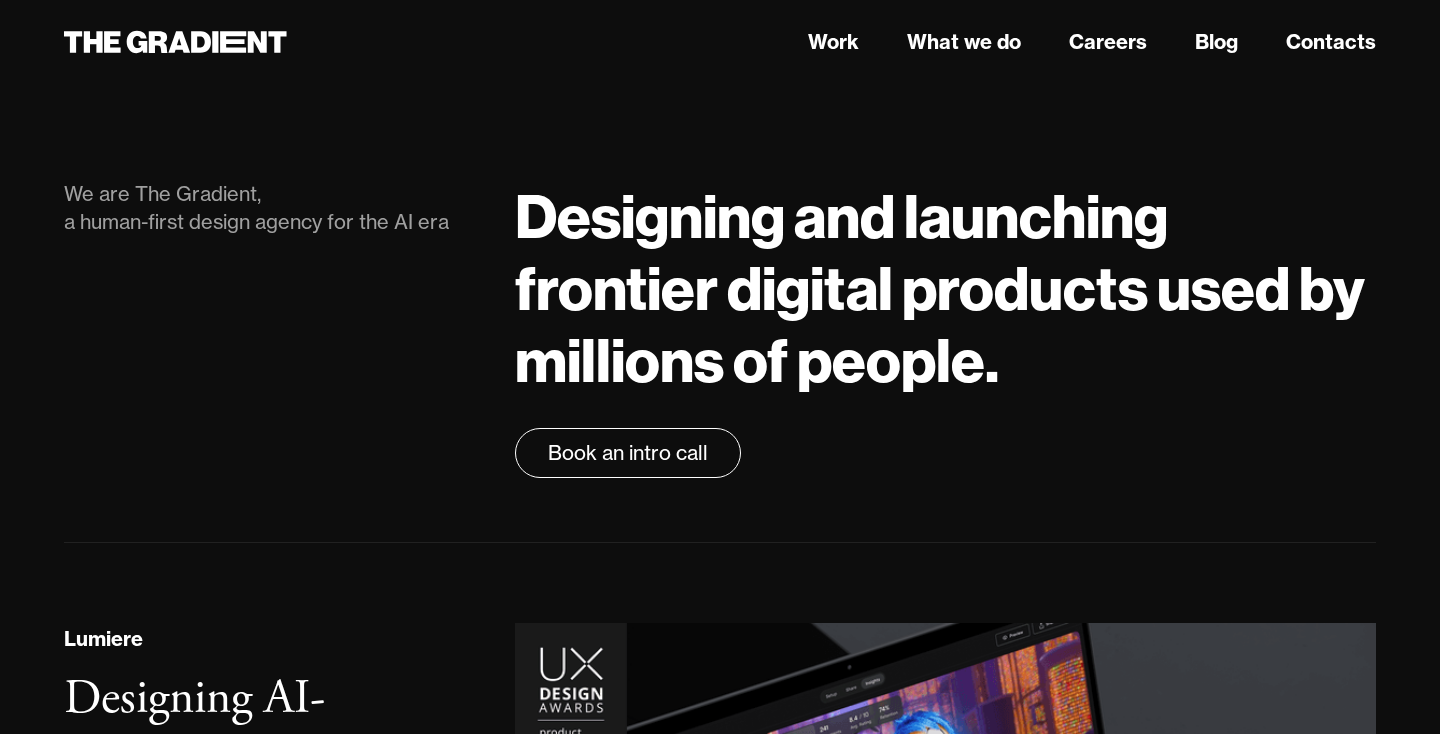 click on "Designing and launching frontier digital products used by millions of people." at bounding box center (945, 288) 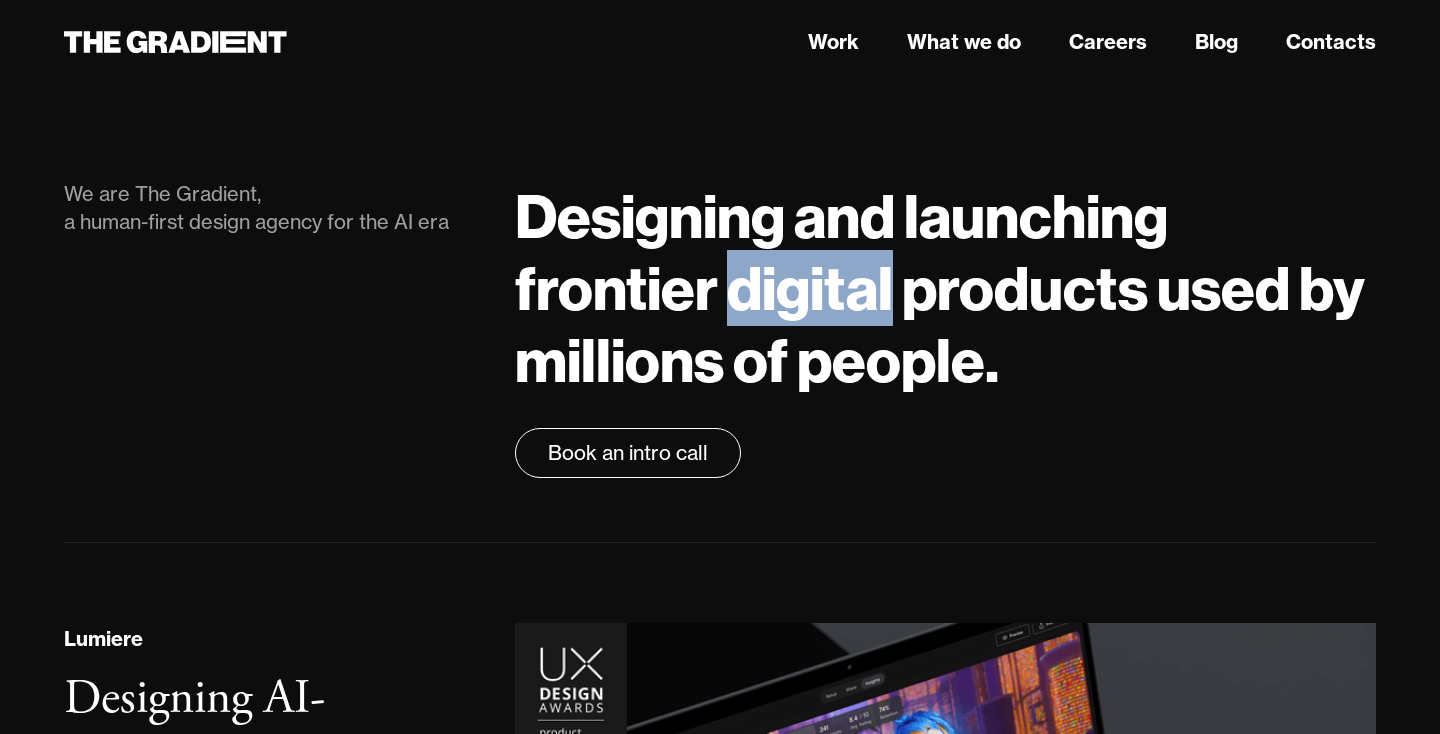 click on "Designing and launching frontier digital products used by millions of people." at bounding box center [945, 288] 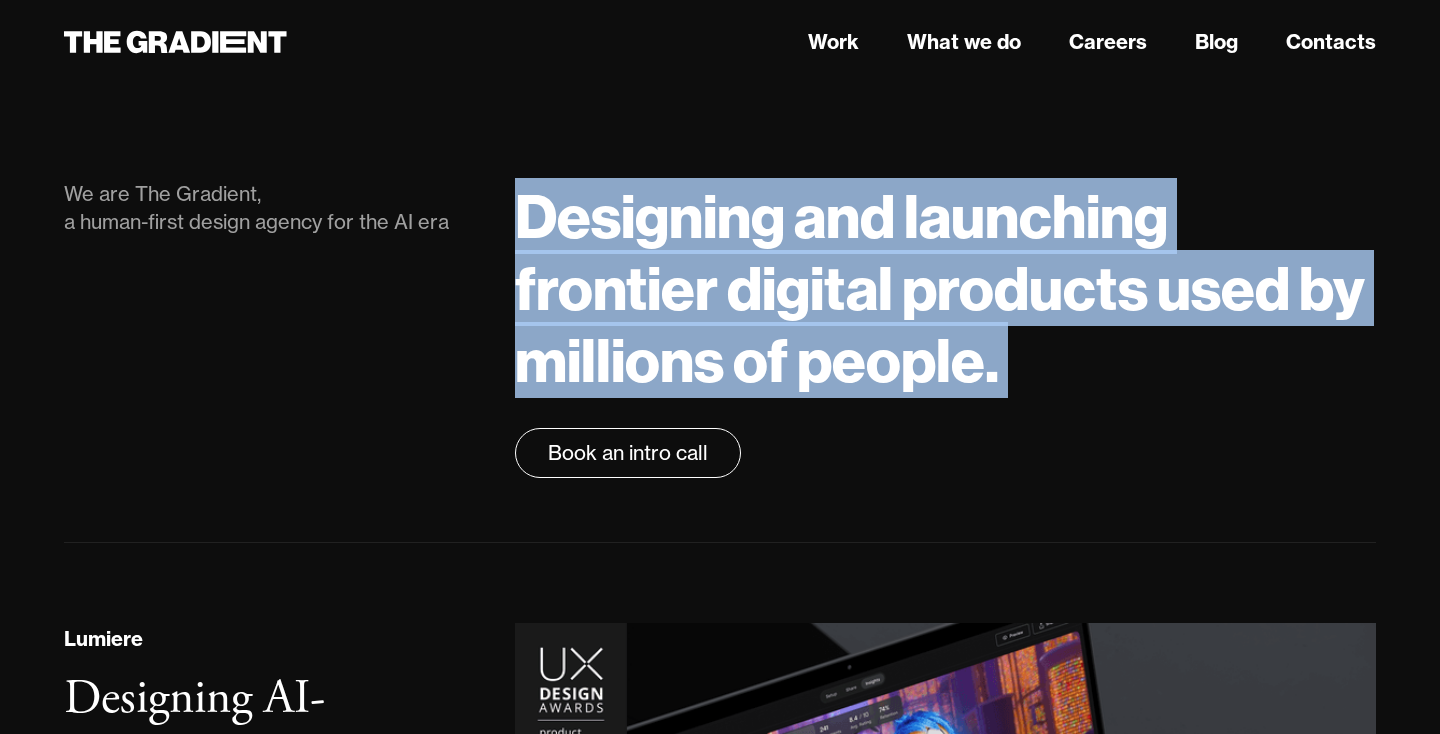 click on "Designing and launching frontier digital products used by millions of people." at bounding box center (945, 288) 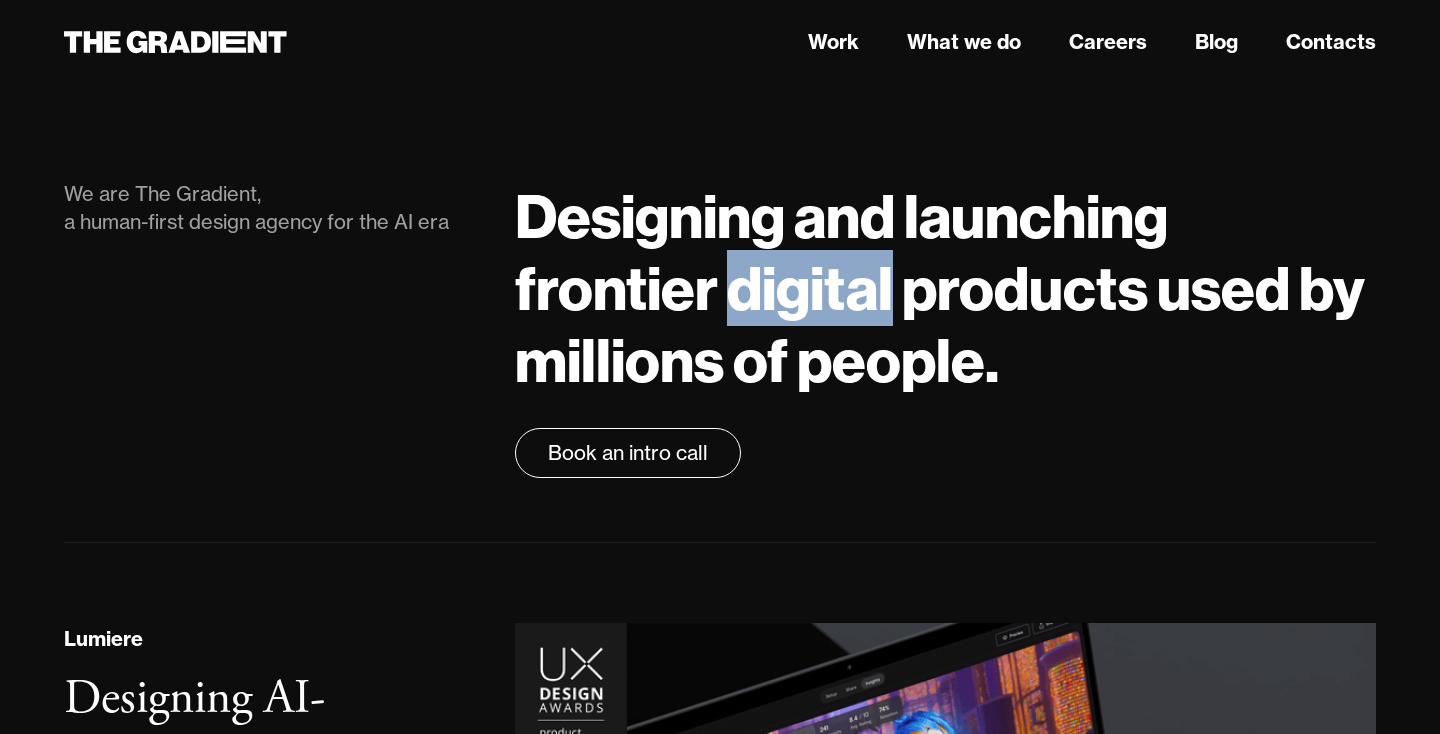 click on "Designing and launching frontier digital products used by millions of people." at bounding box center [945, 288] 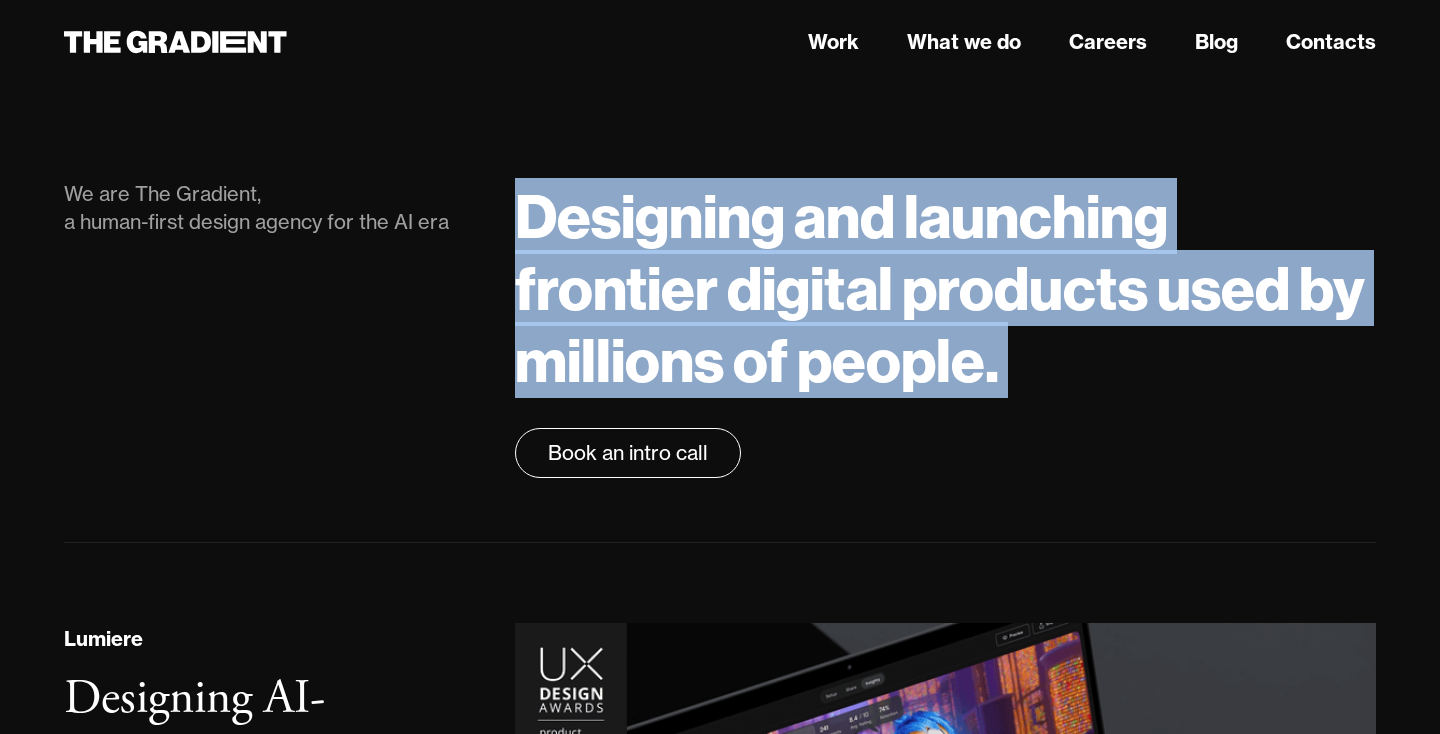 click on "Designing and launching frontier digital products used by millions of people." at bounding box center [945, 288] 